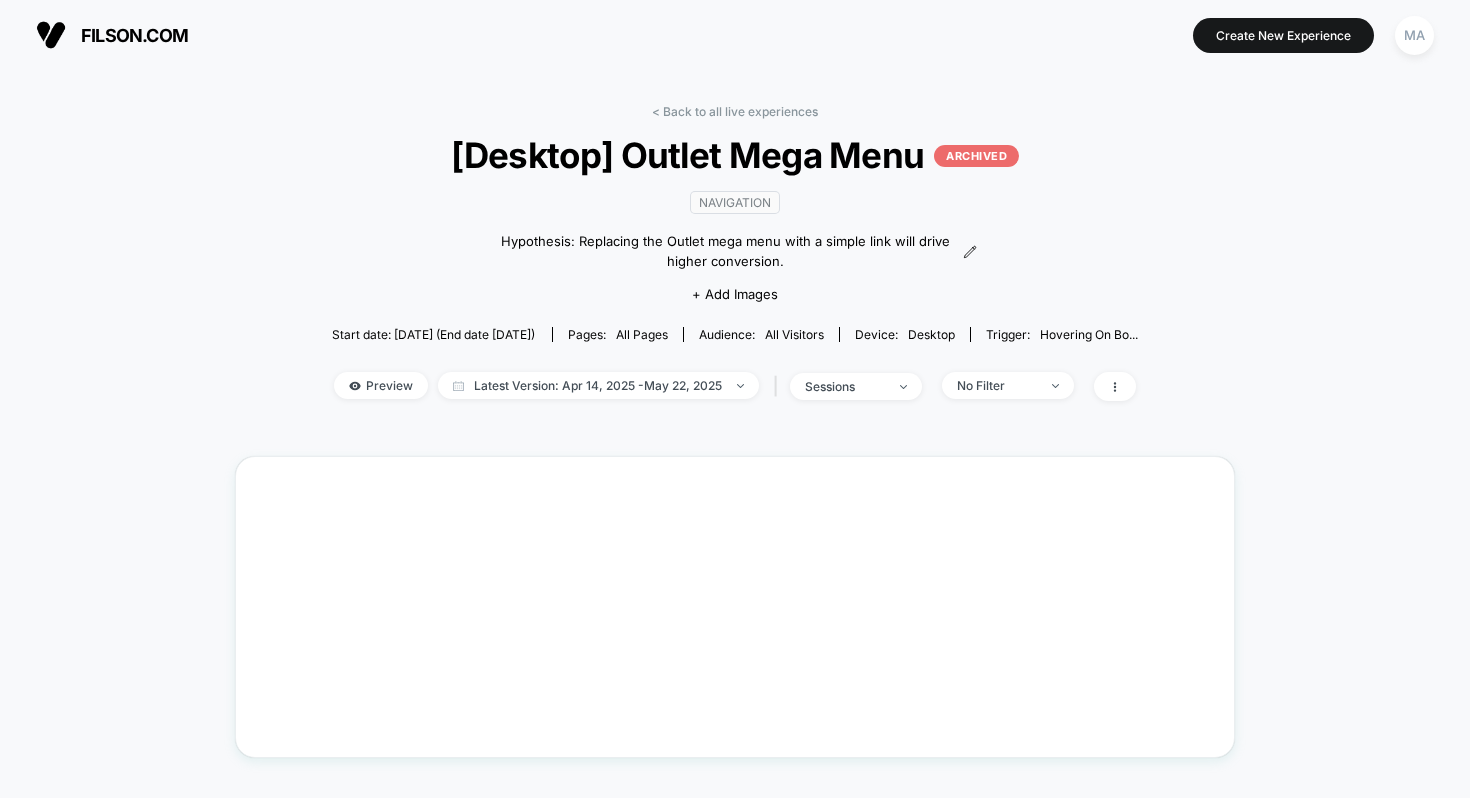 scroll, scrollTop: 0, scrollLeft: 0, axis: both 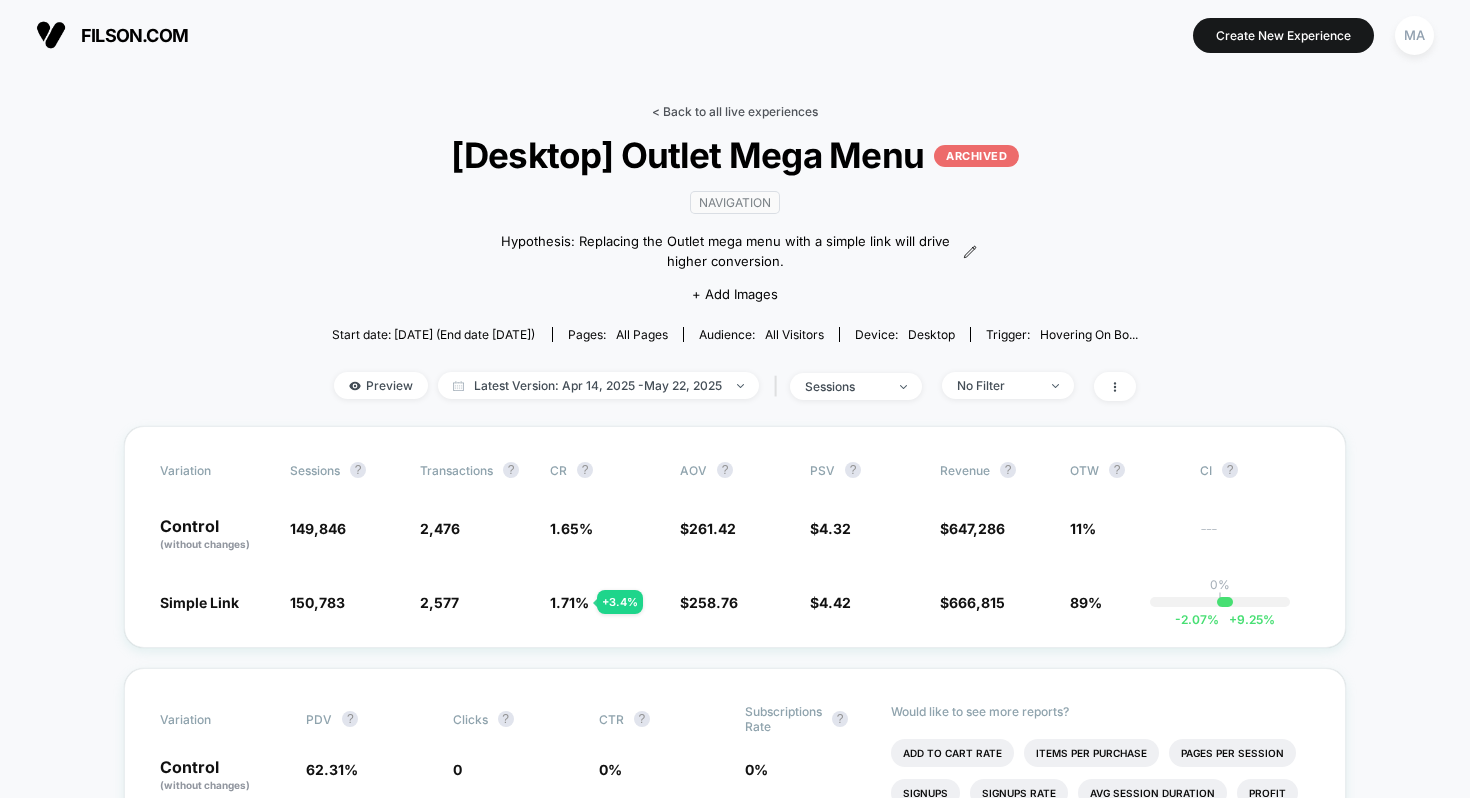 click on "< Back to all live experiences" at bounding box center (735, 111) 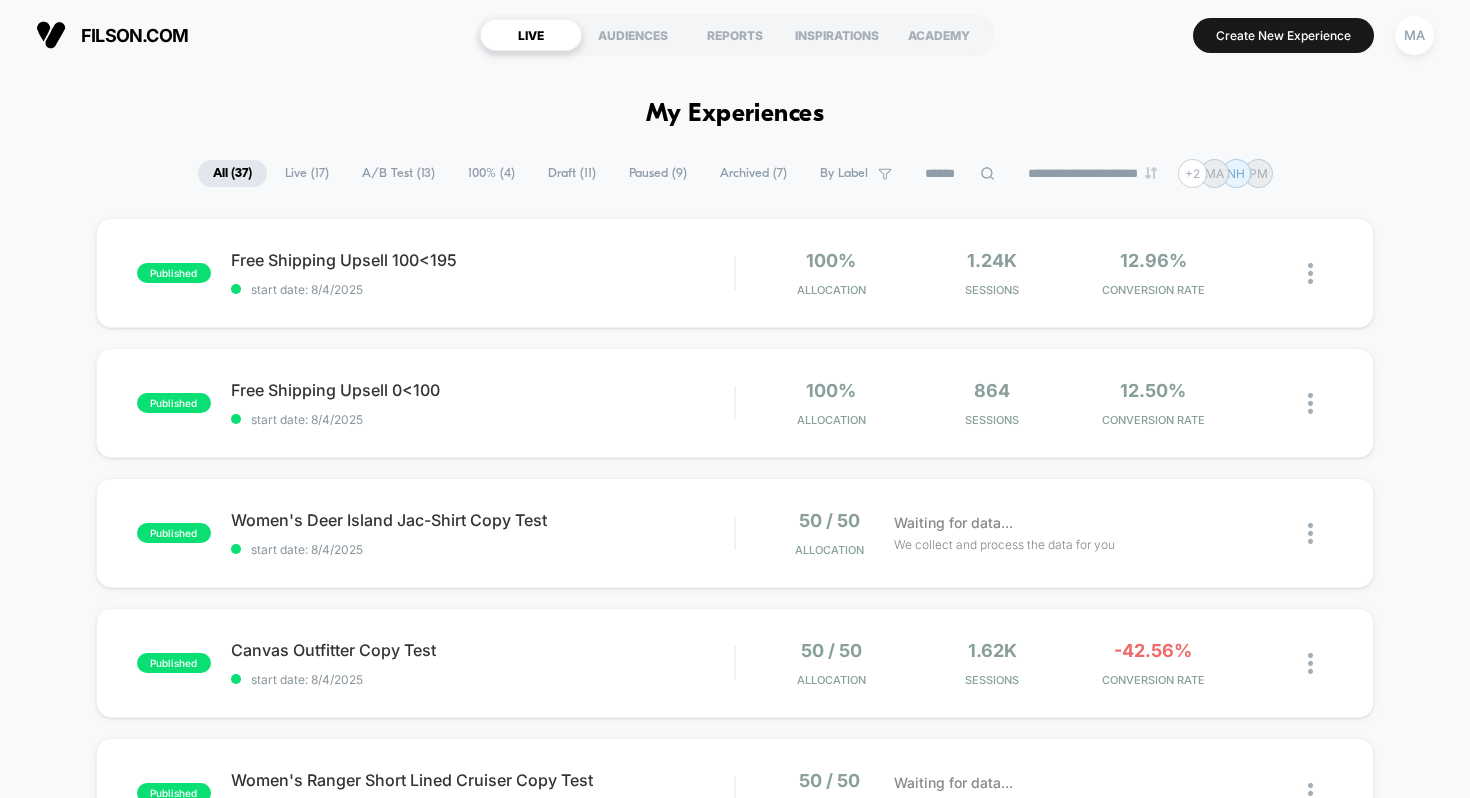 scroll, scrollTop: 0, scrollLeft: 0, axis: both 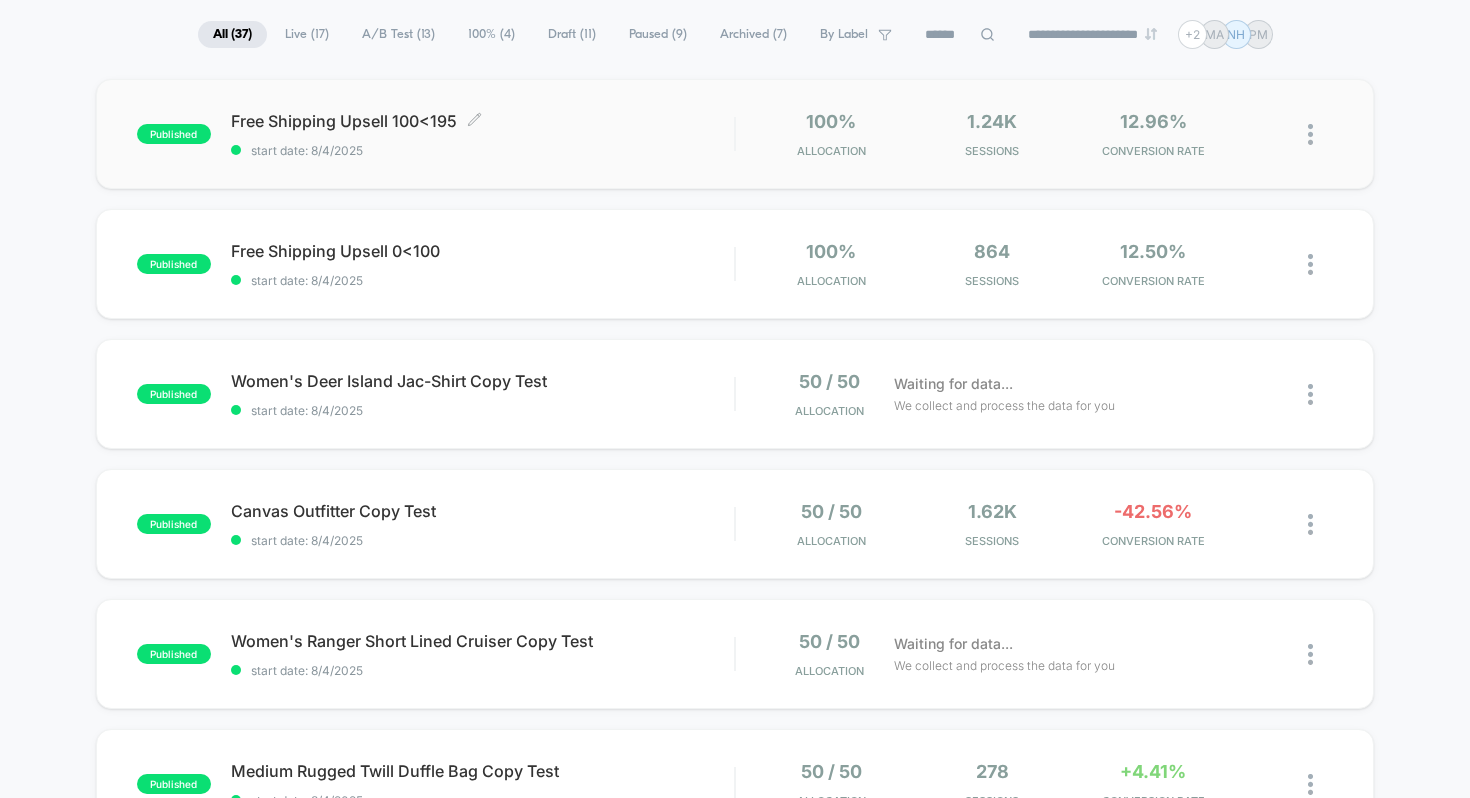 click on "start date: 8/4/2025" at bounding box center (483, 150) 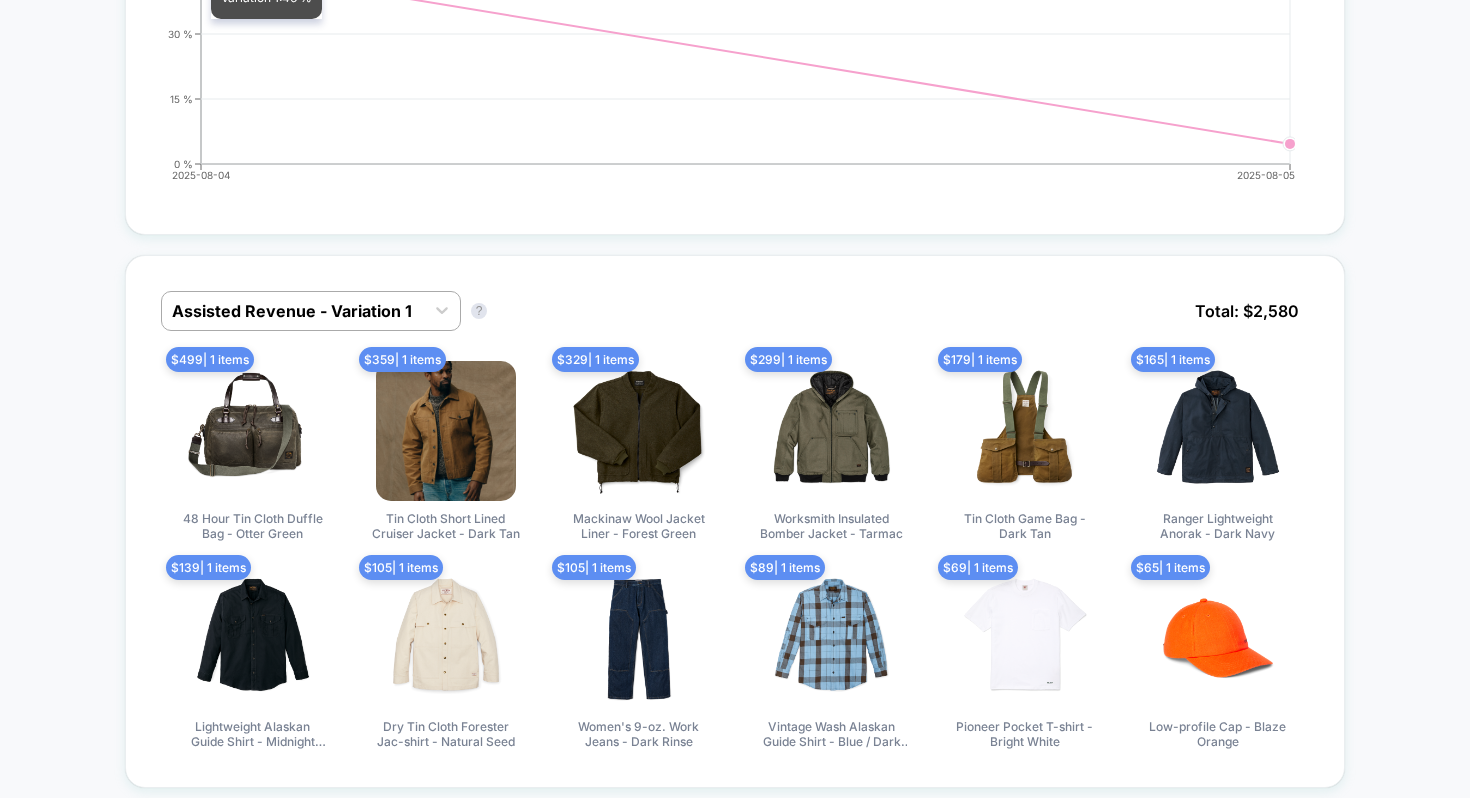 scroll, scrollTop: 877, scrollLeft: 0, axis: vertical 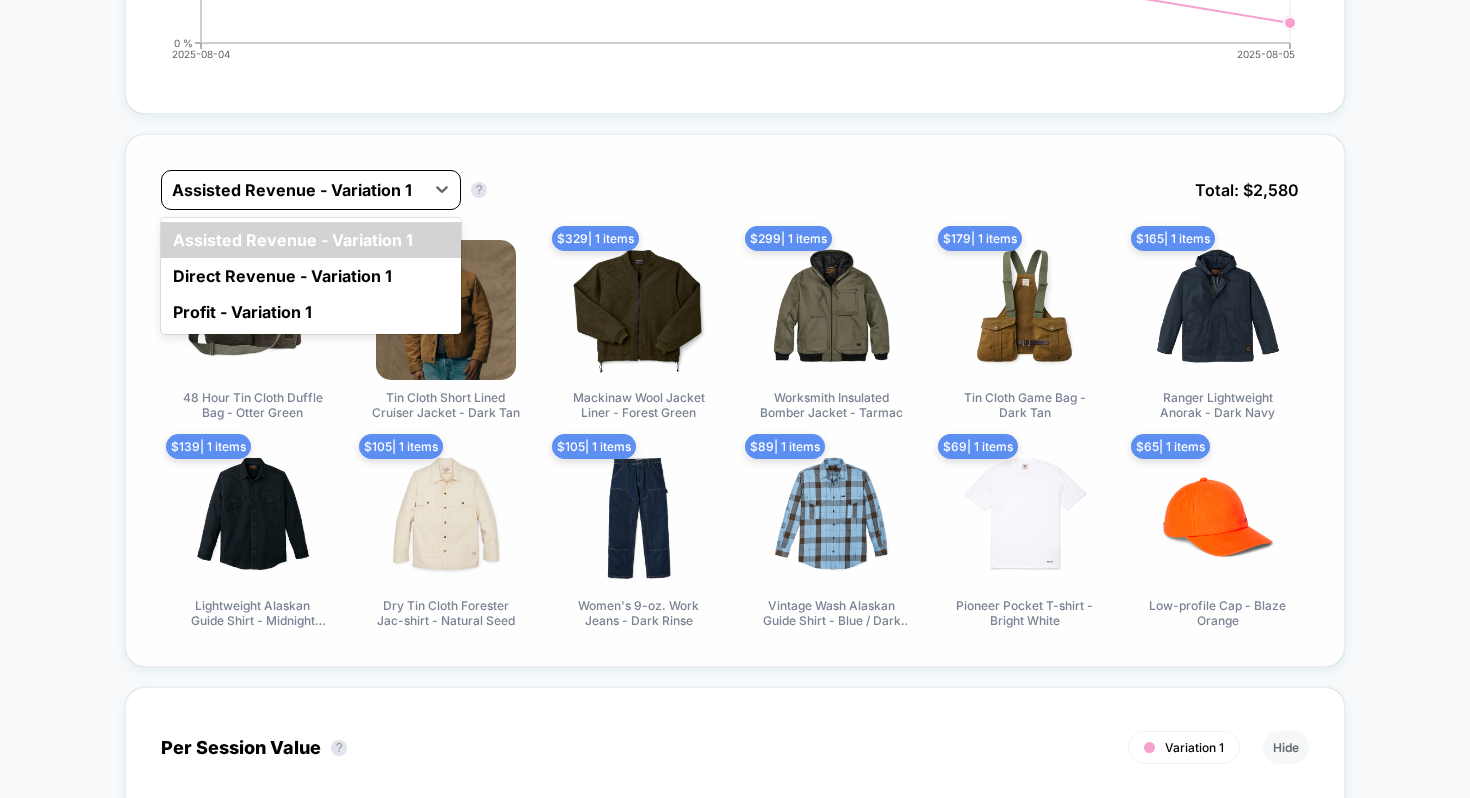 click at bounding box center (293, 190) 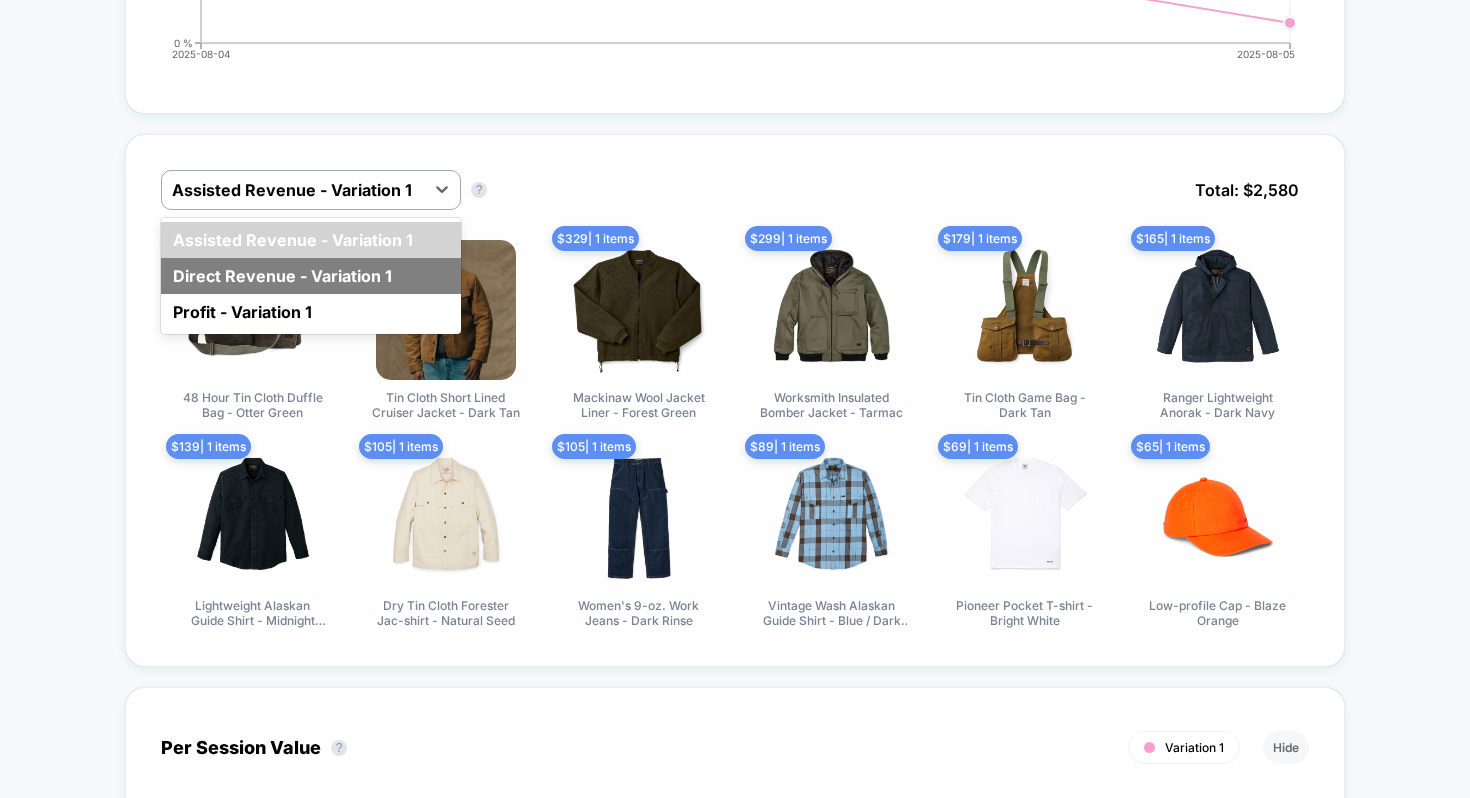 click on "Direct Revenue  - Variation 1" at bounding box center (311, 276) 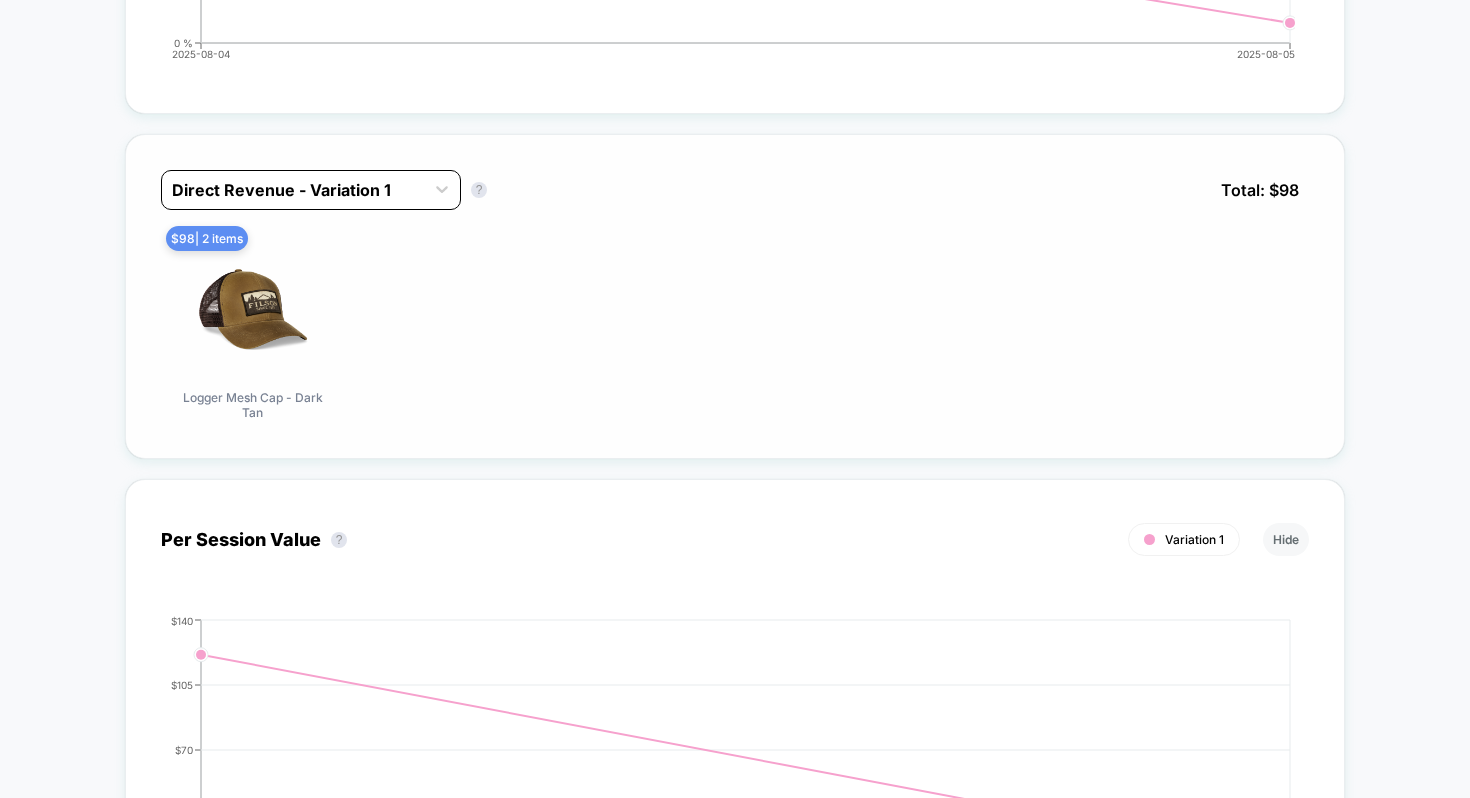 click at bounding box center (293, 190) 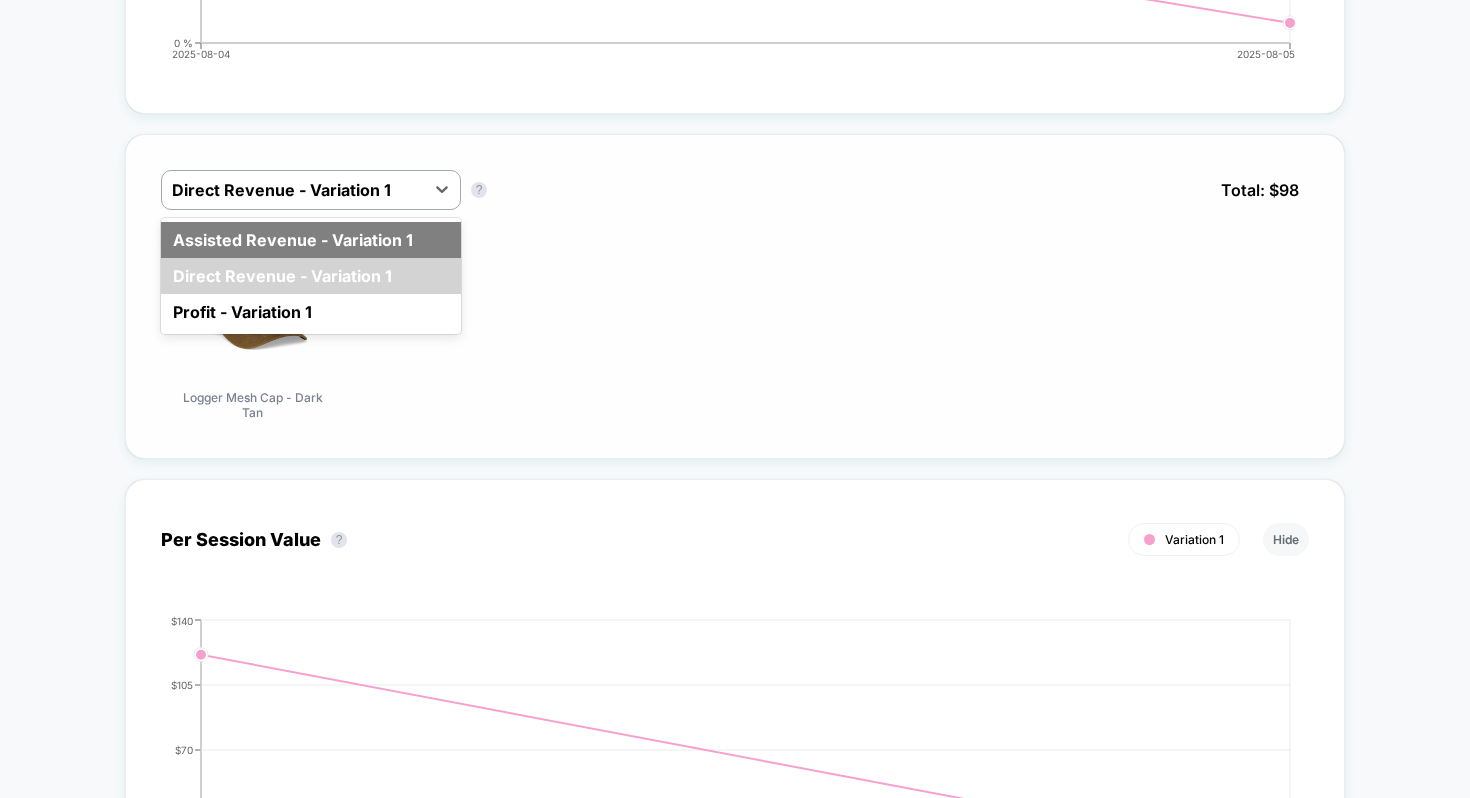 click on "Assisted Revenue  - Variation 1" at bounding box center (311, 240) 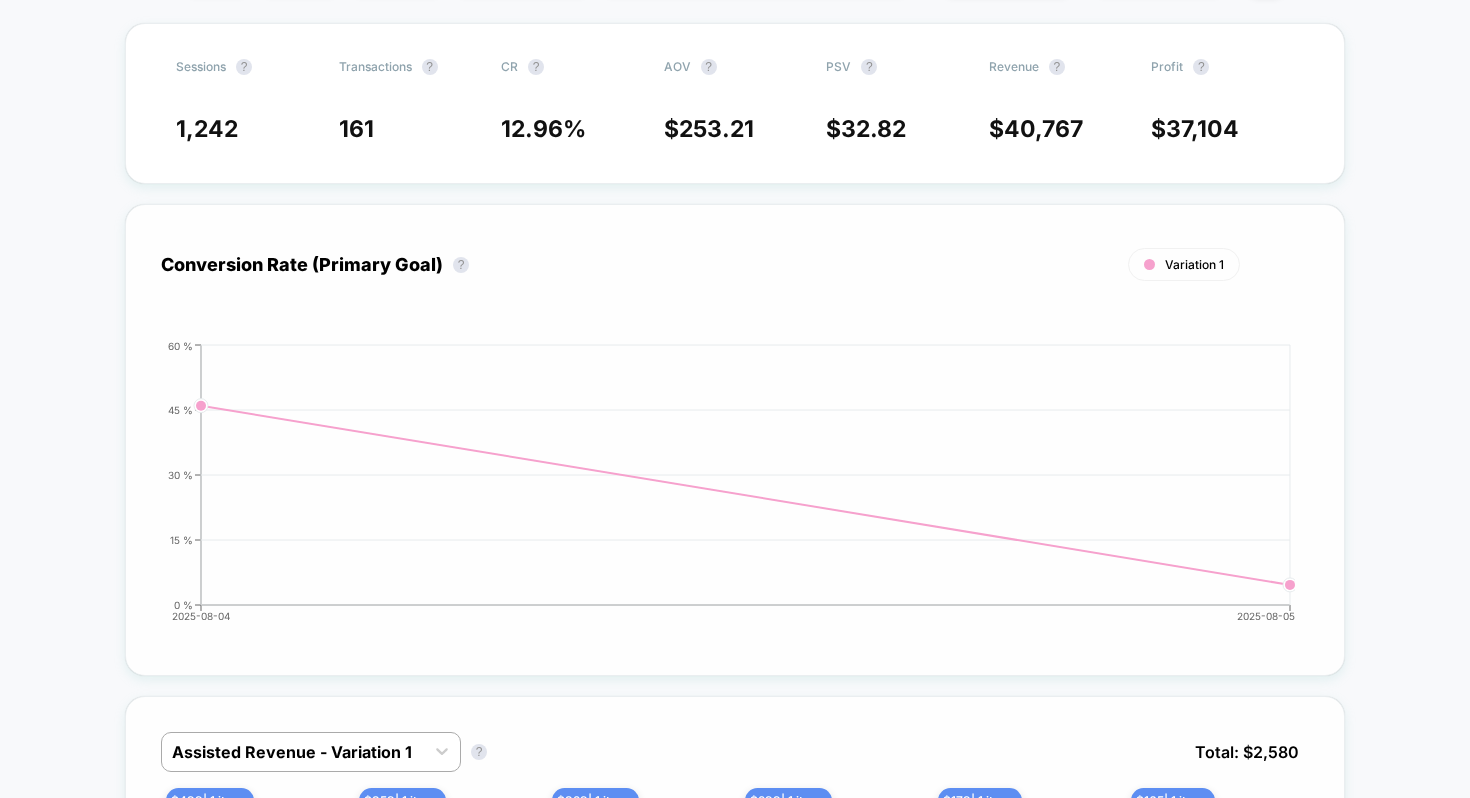 scroll, scrollTop: 0, scrollLeft: 0, axis: both 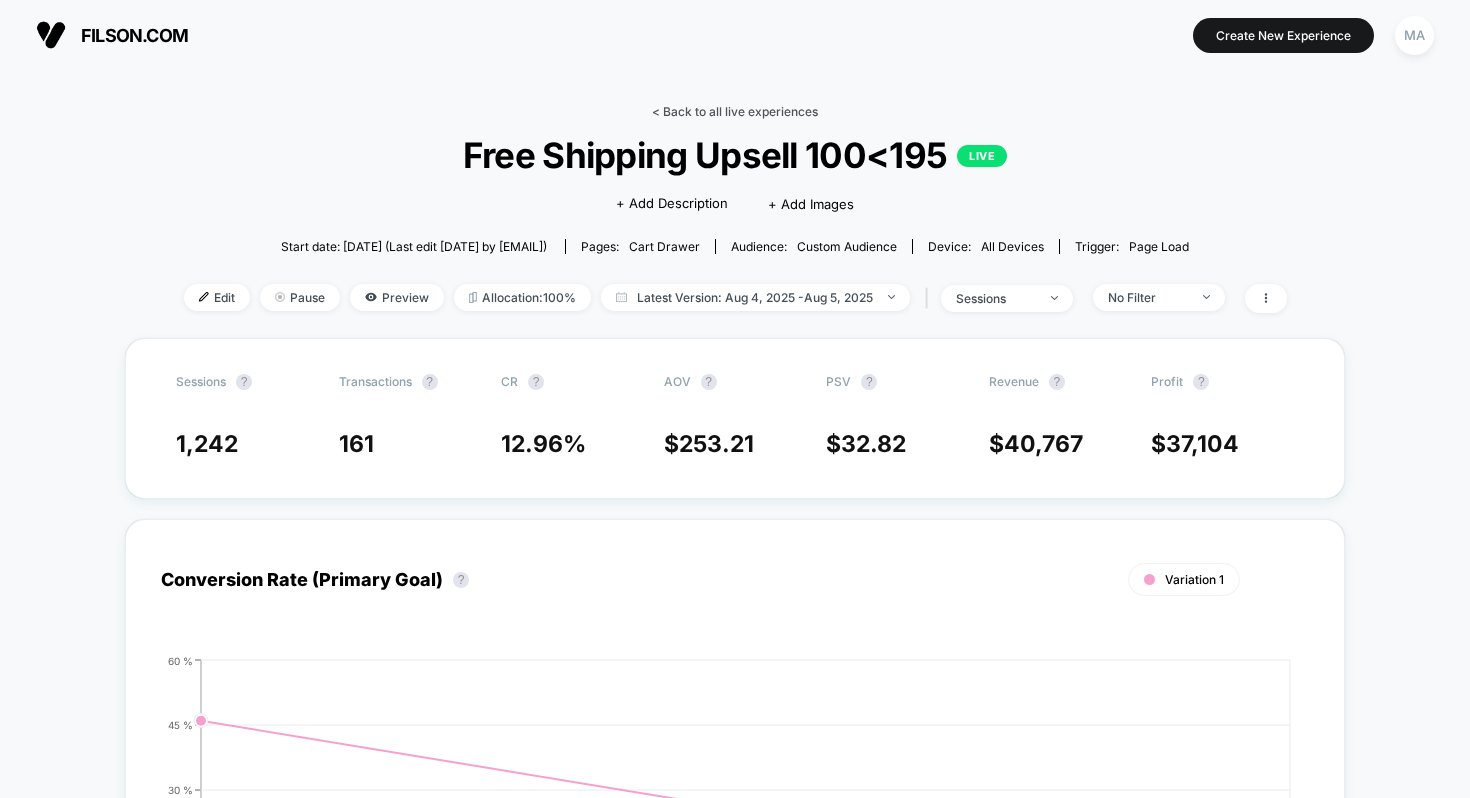 click on "< Back to all live experiences" at bounding box center [735, 111] 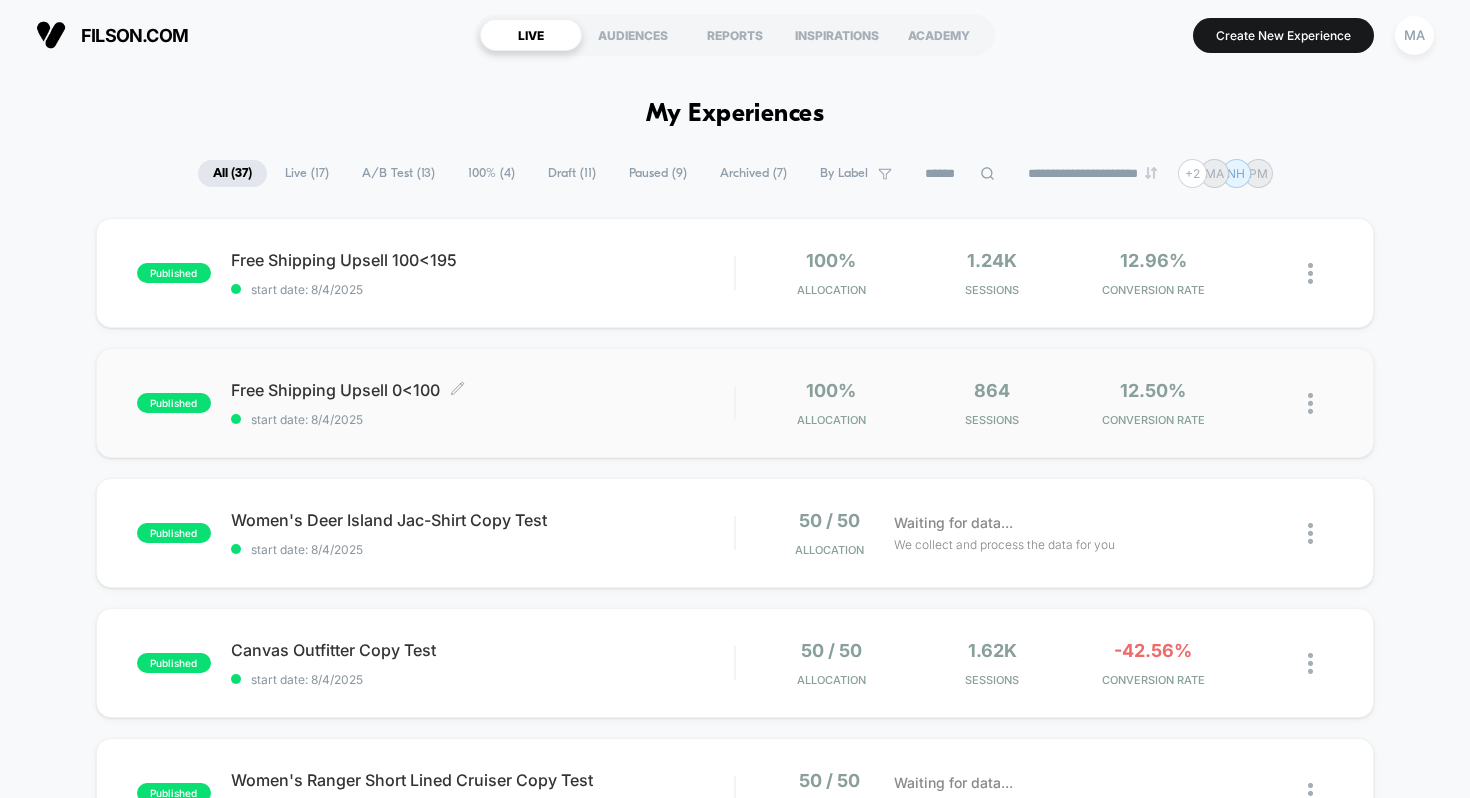 click on "Free Shipping Upsell 0<100 Click to edit experience details Click to edit experience details start date: 8/4/2025" at bounding box center (483, 403) 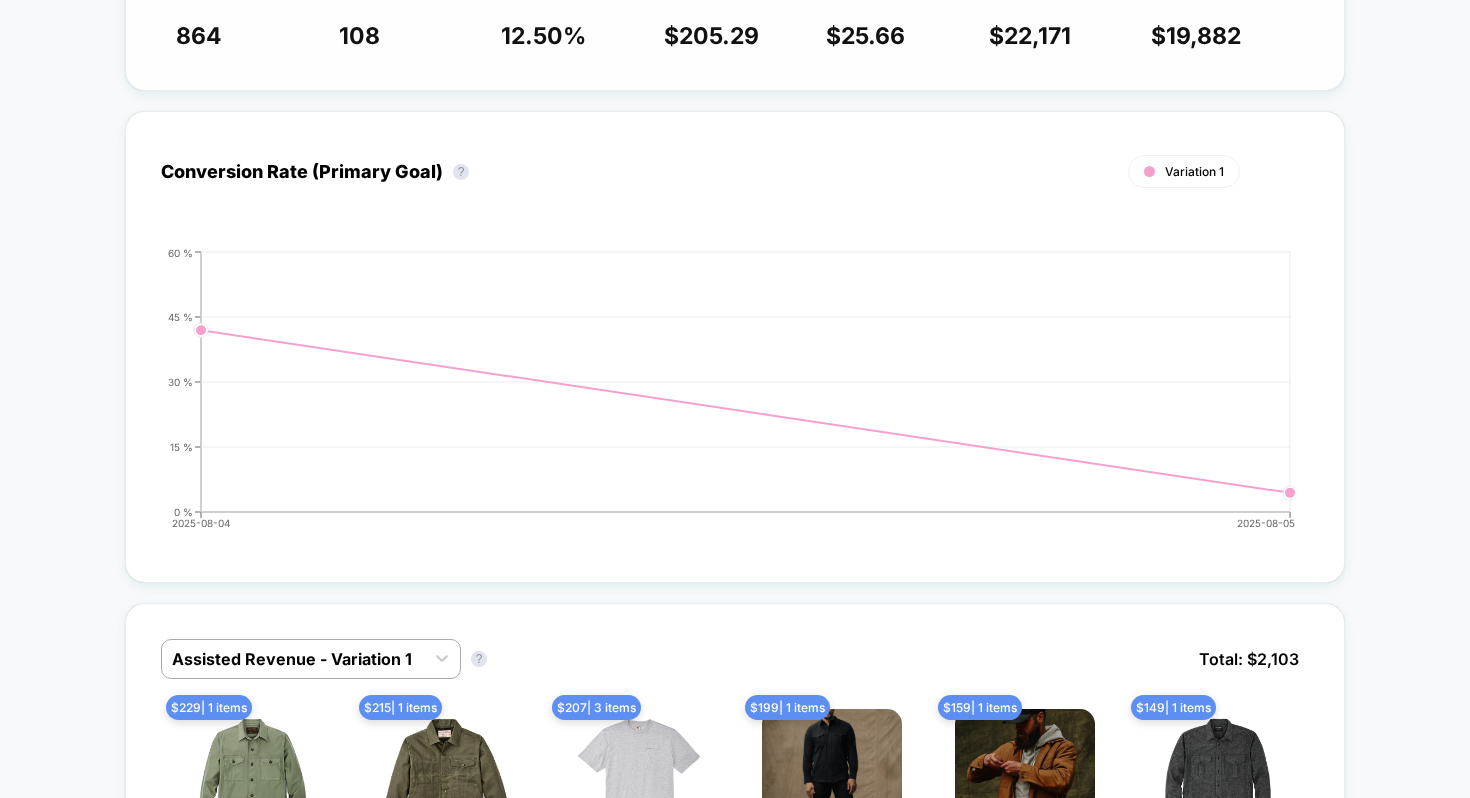 scroll, scrollTop: 576, scrollLeft: 0, axis: vertical 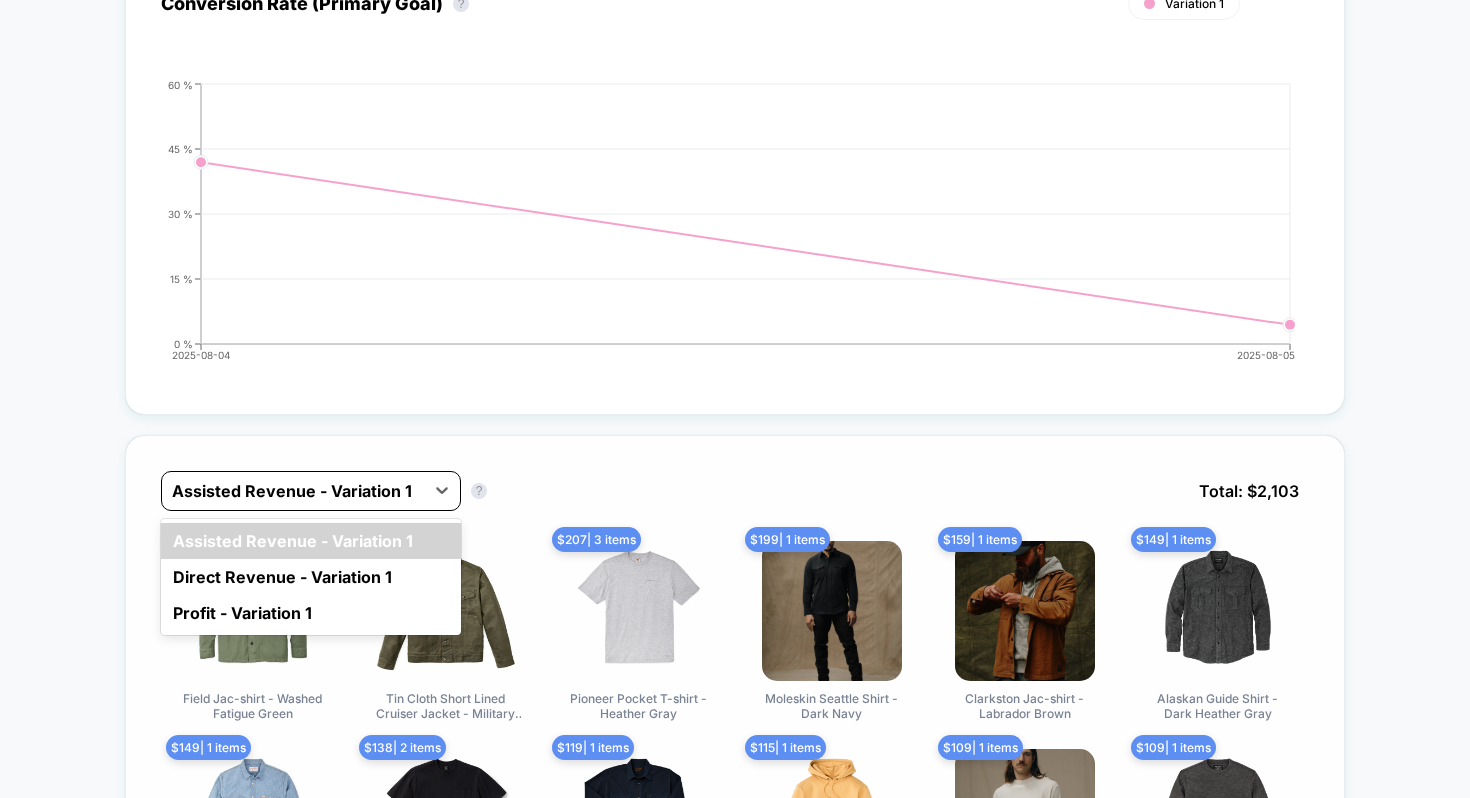 click at bounding box center [293, 491] 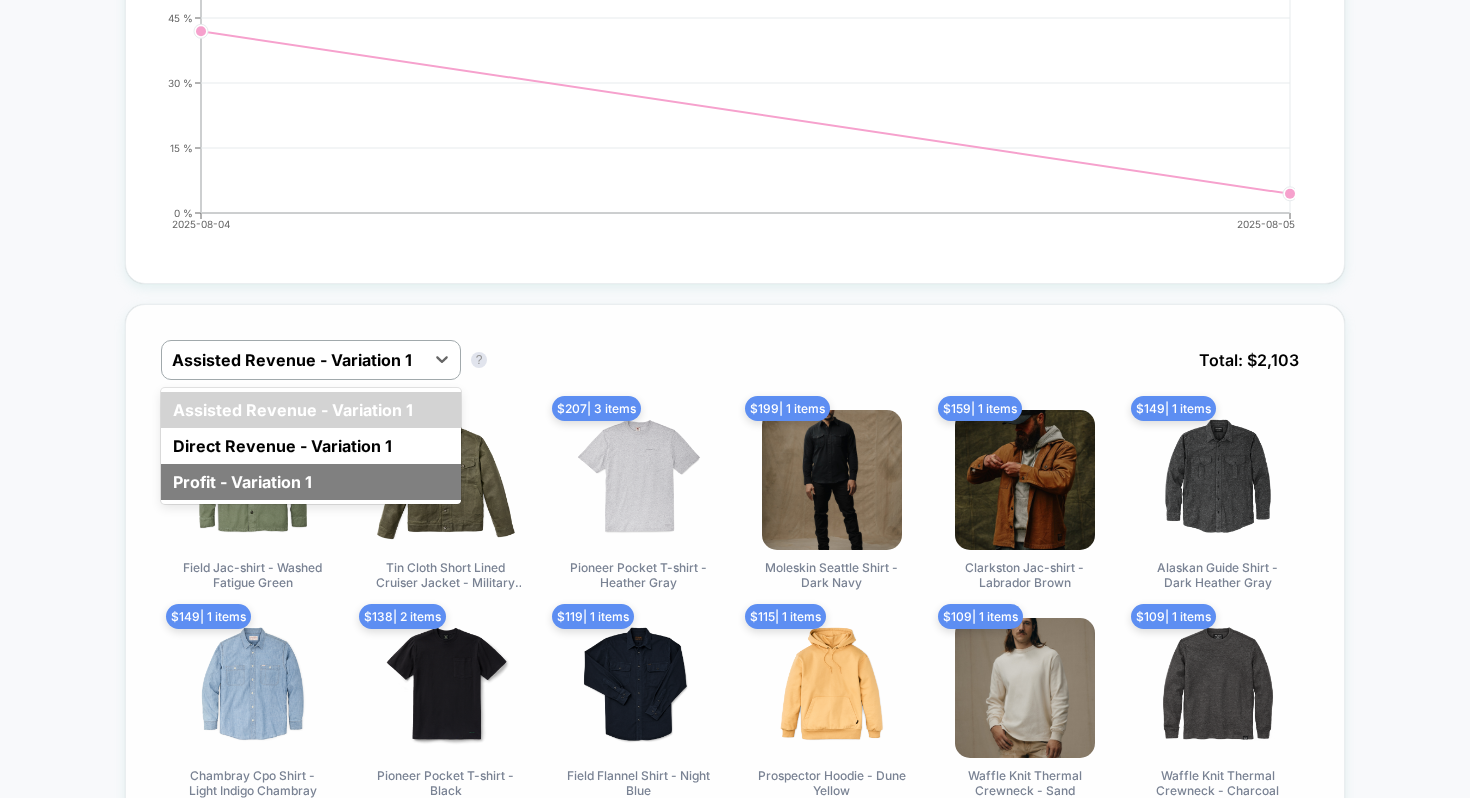 scroll, scrollTop: 706, scrollLeft: 0, axis: vertical 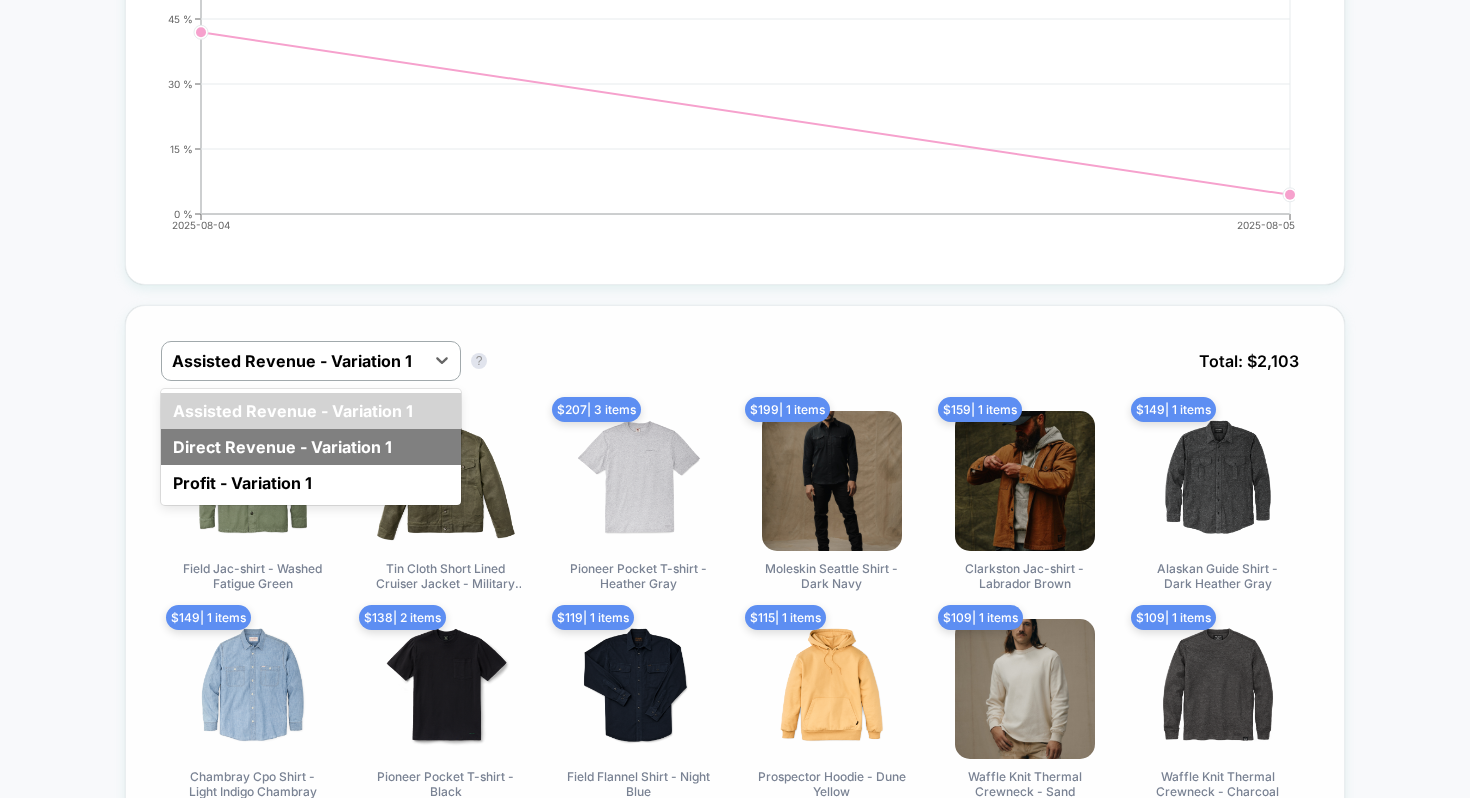 click on "Direct Revenue  - Variation 1" at bounding box center [311, 447] 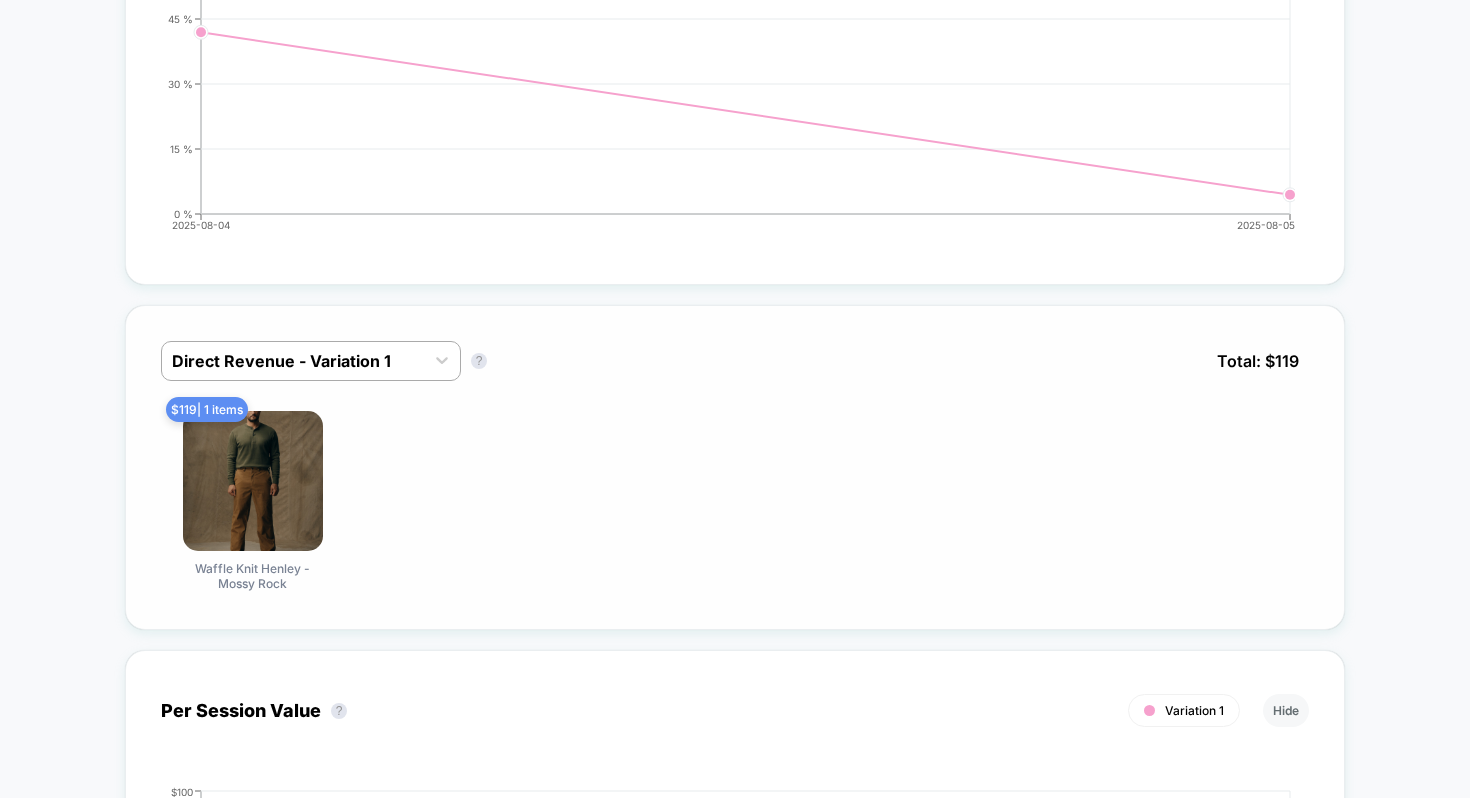 click on "Direct Revenue  - Variation 1 Direct Revenue  - Variation 1 ? Total:   $ 119" at bounding box center (735, 376) 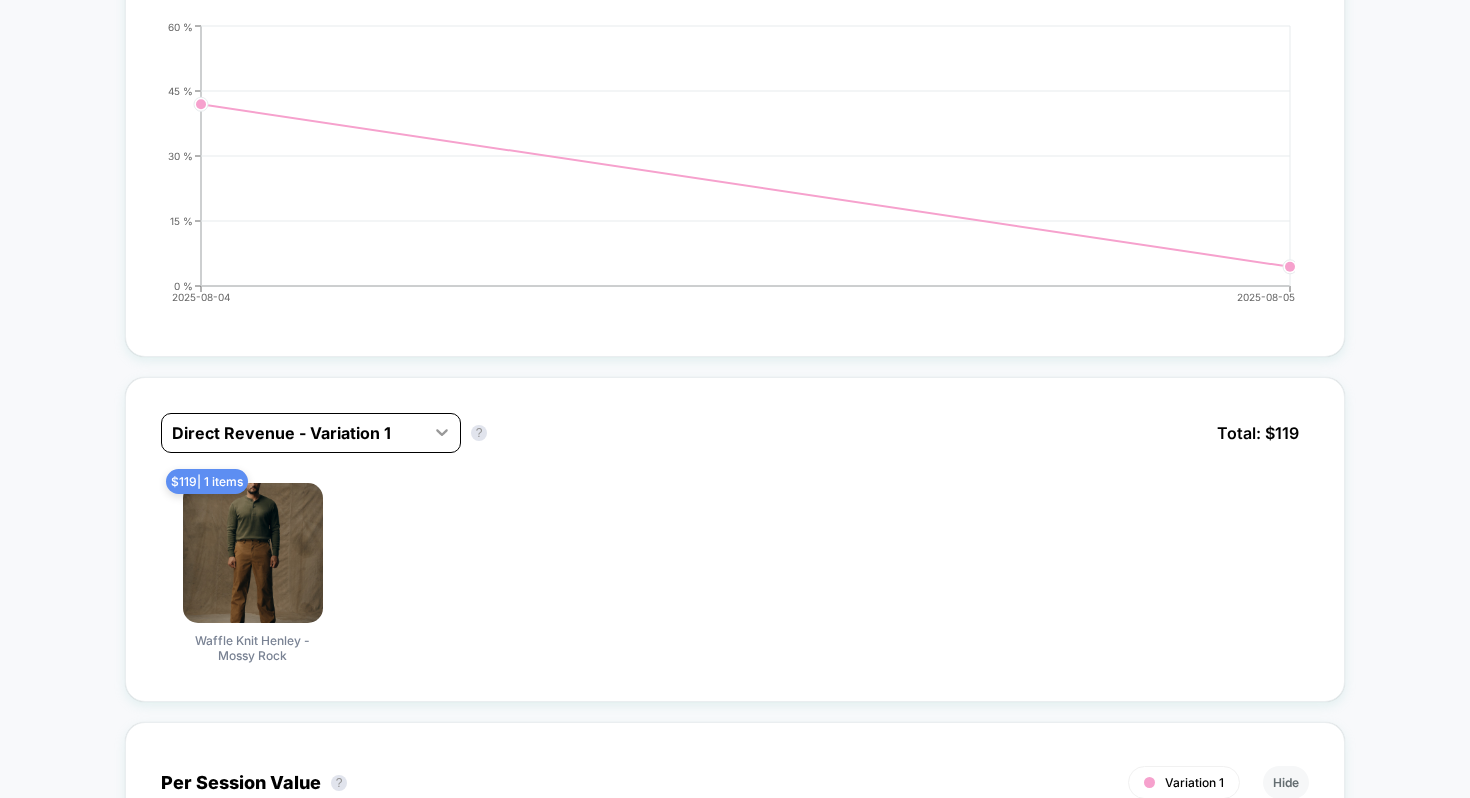 scroll, scrollTop: 633, scrollLeft: 0, axis: vertical 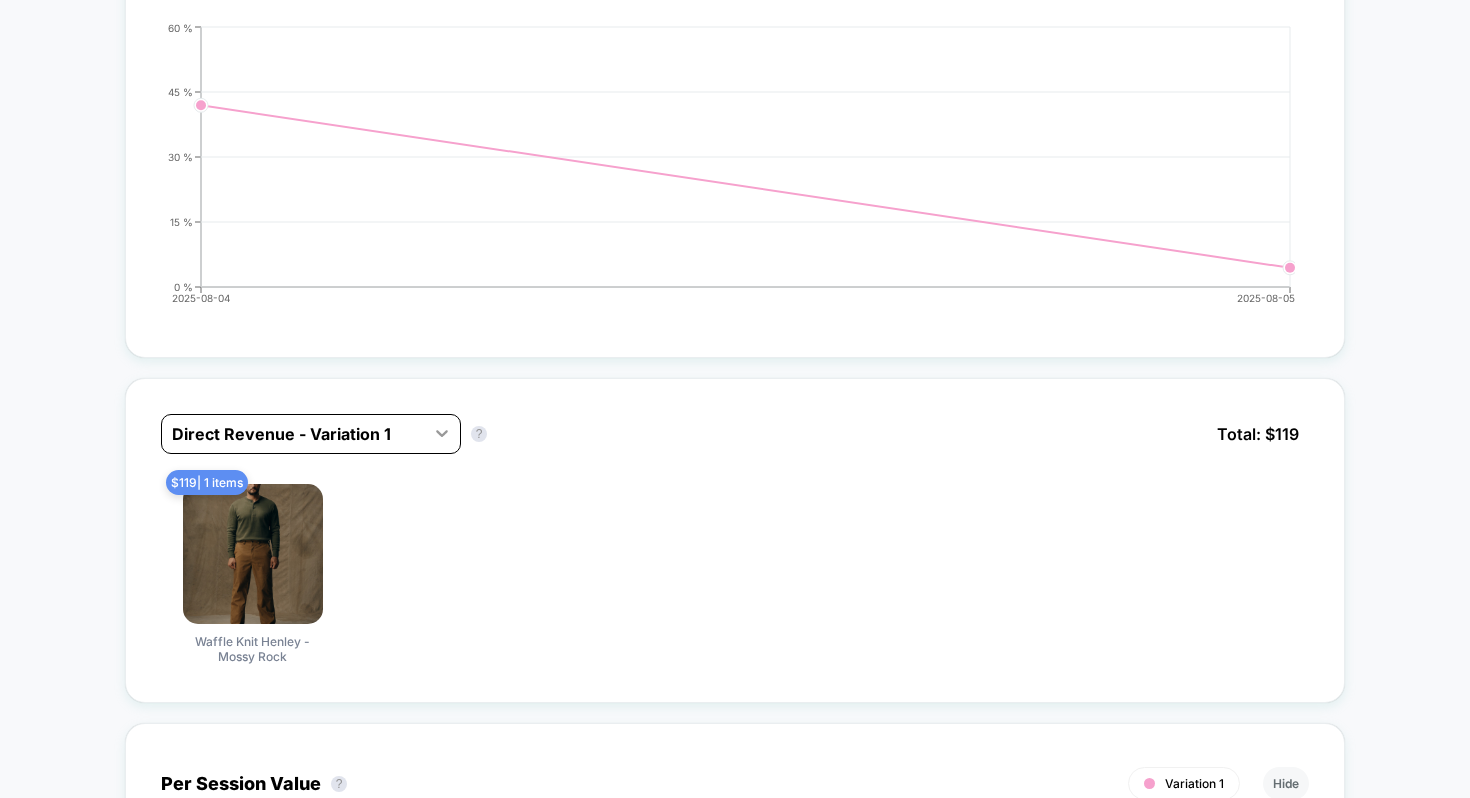 click at bounding box center (442, 433) 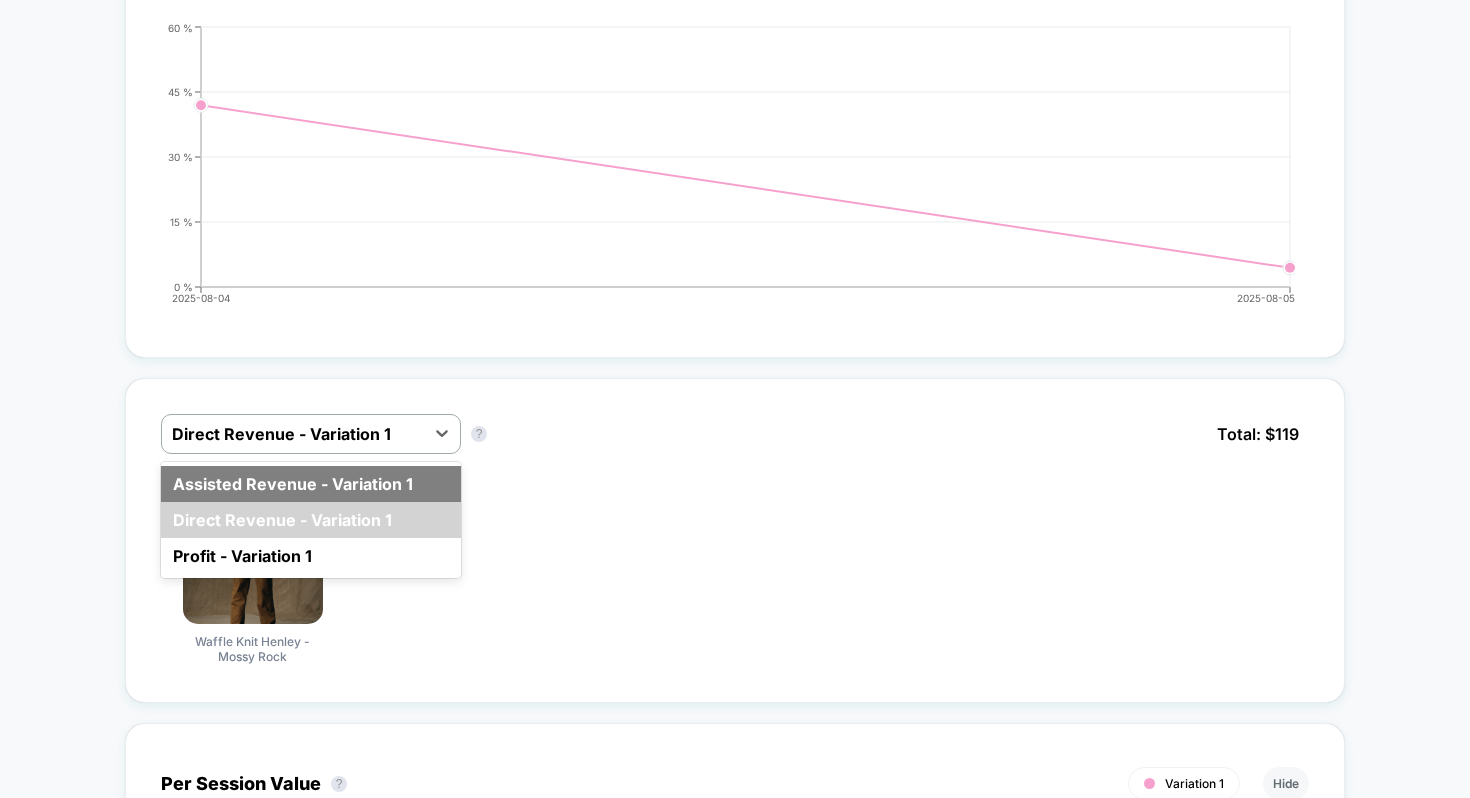 click on "Assisted Revenue  - Variation 1" at bounding box center (311, 484) 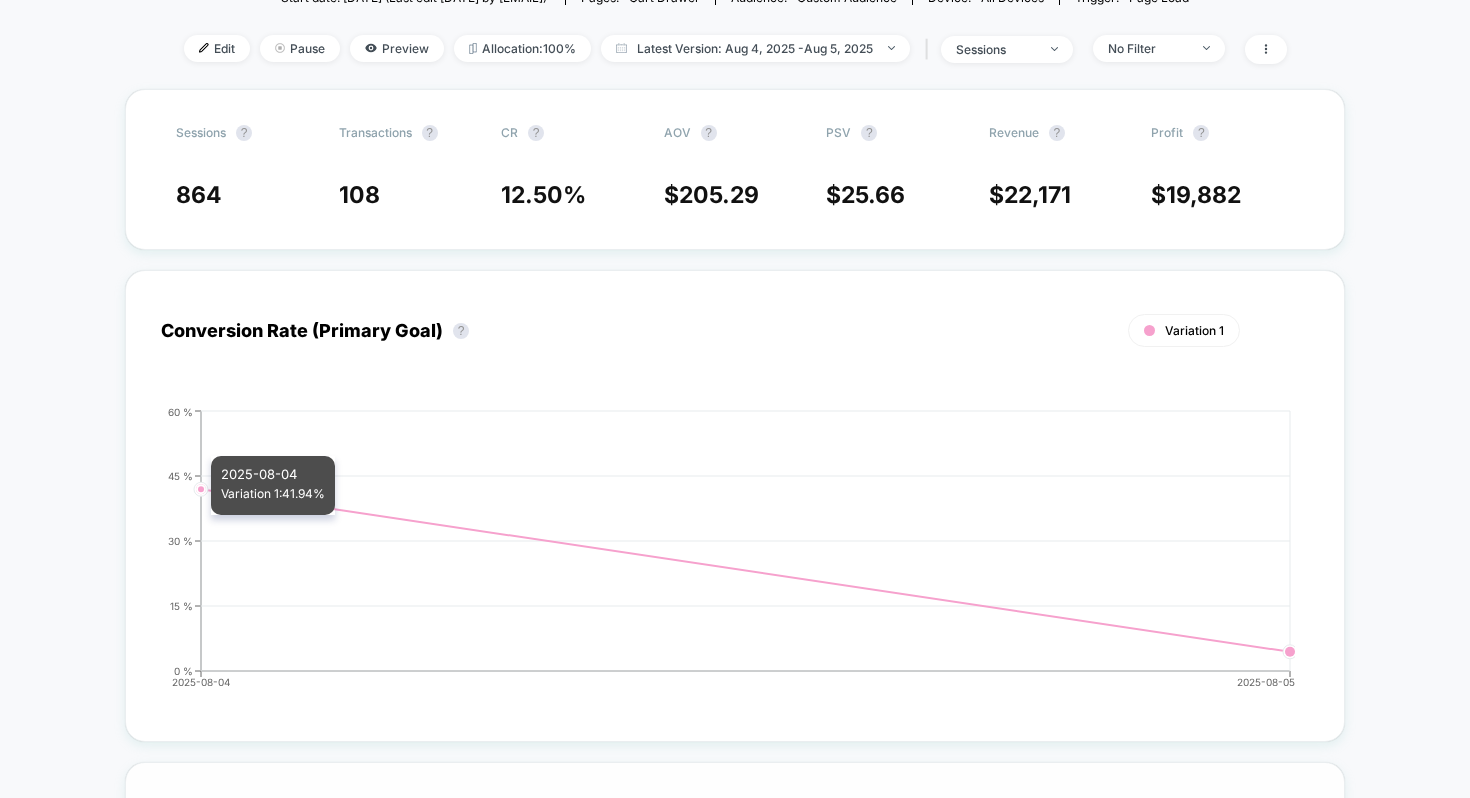 scroll, scrollTop: 0, scrollLeft: 0, axis: both 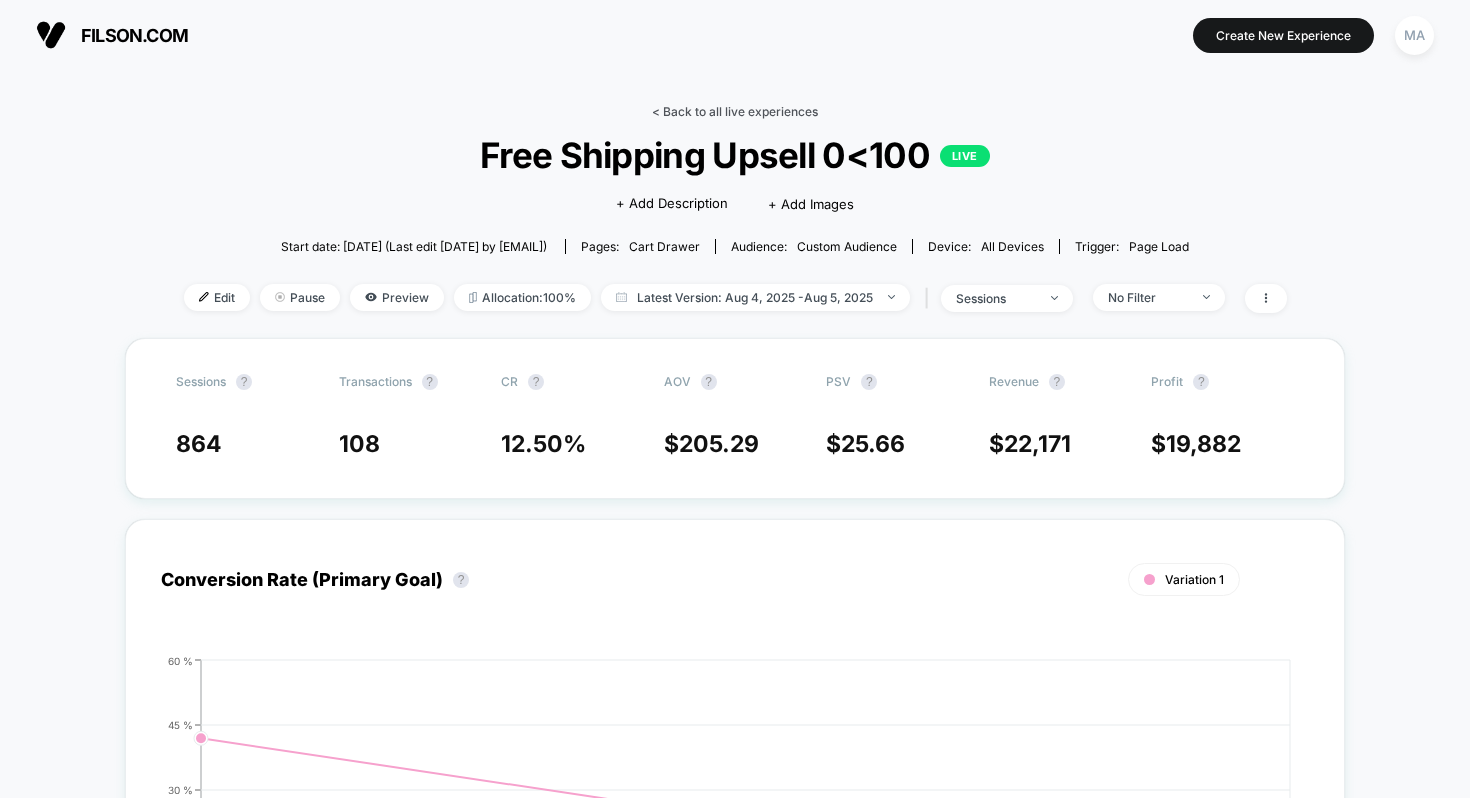 click on "< Back to all live experiences" at bounding box center (735, 111) 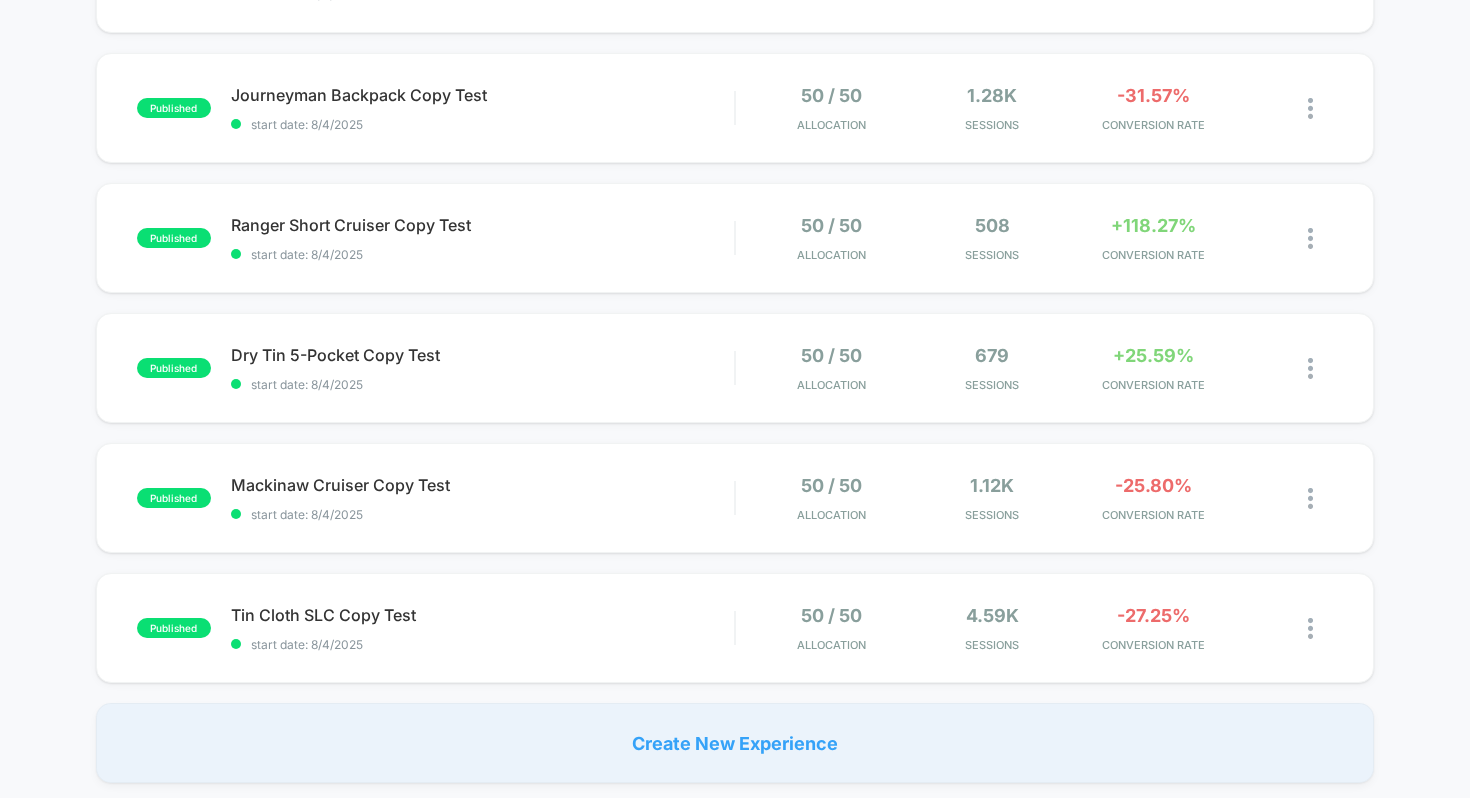 scroll, scrollTop: 1090, scrollLeft: 0, axis: vertical 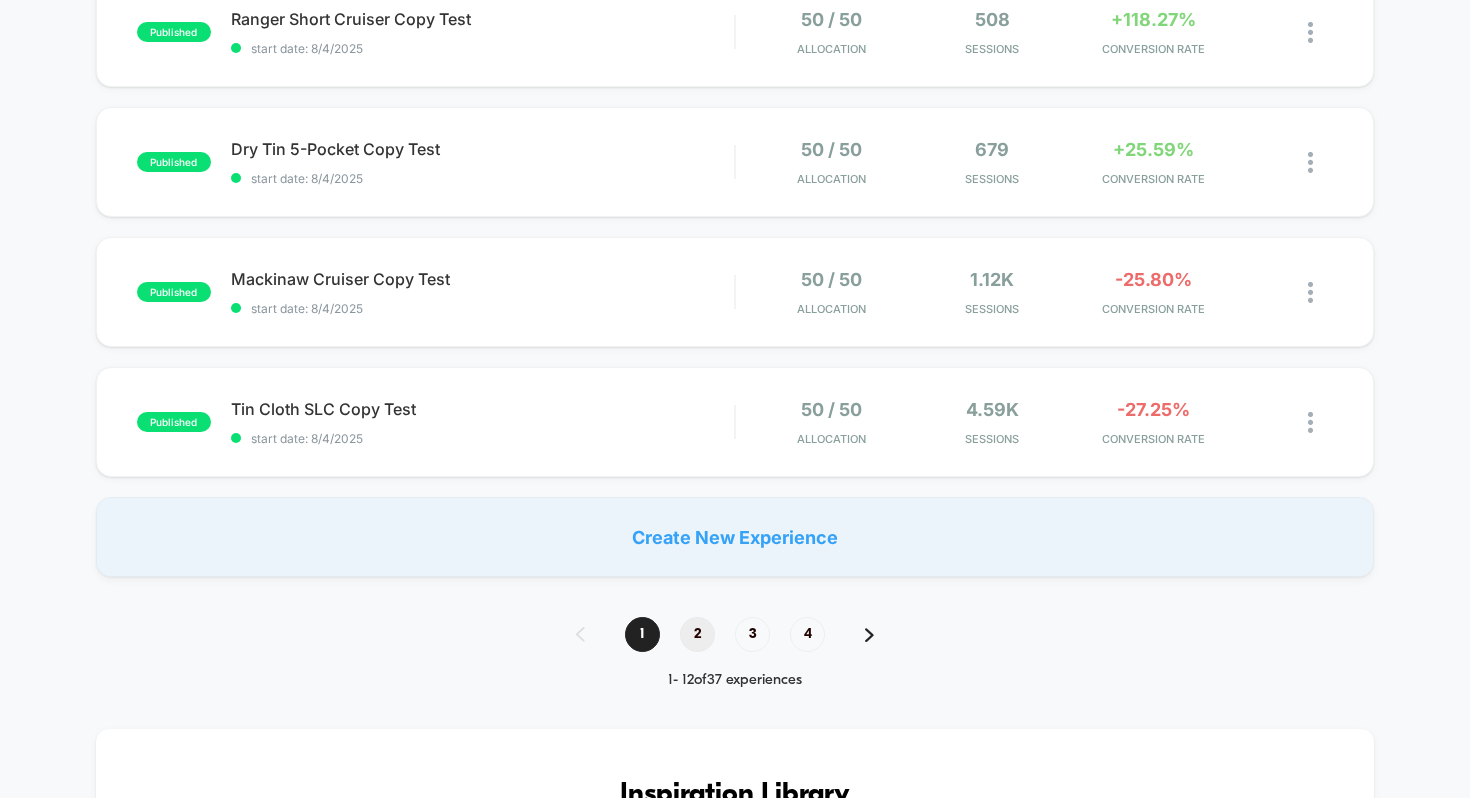 click on "2" at bounding box center (697, 634) 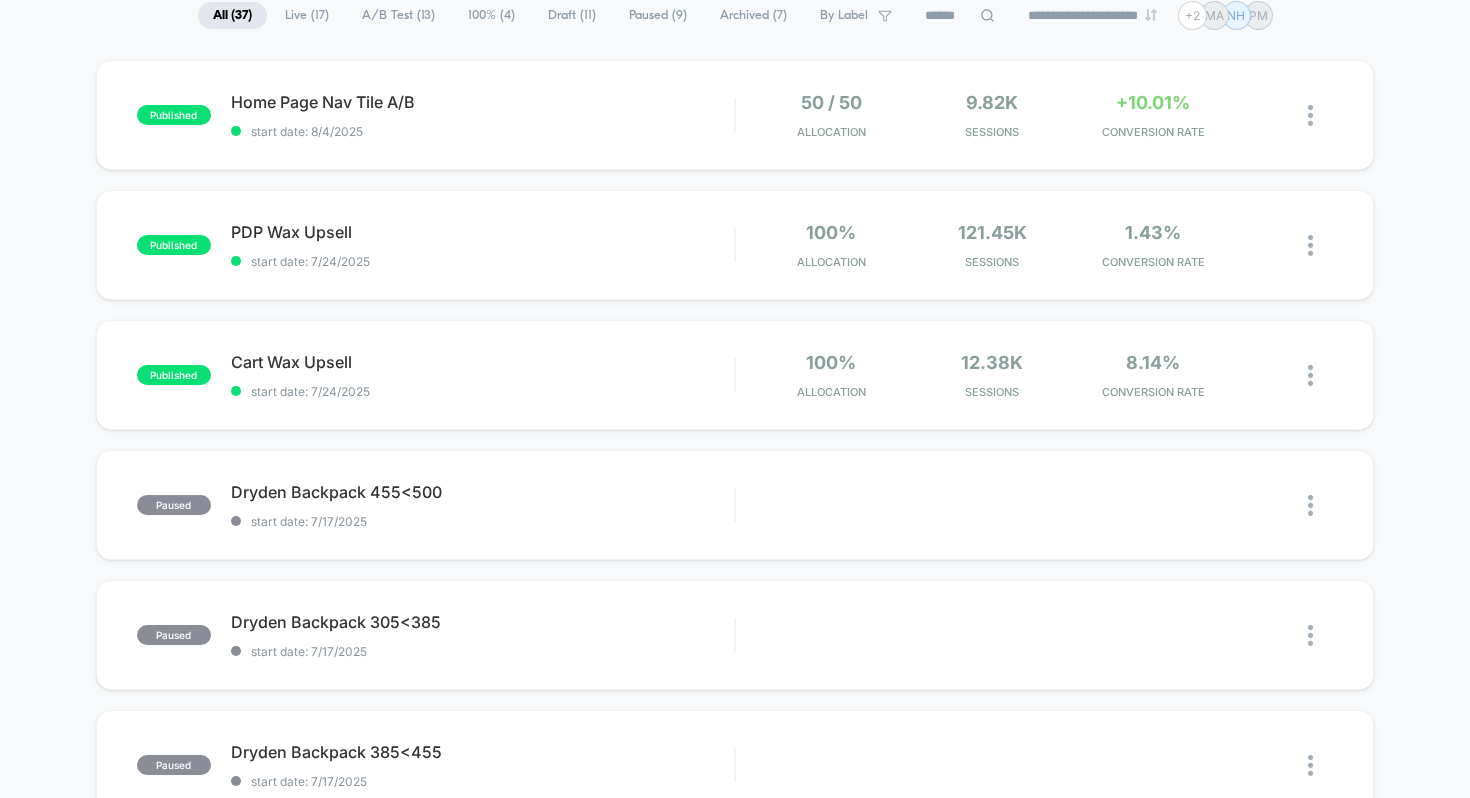 scroll, scrollTop: 0, scrollLeft: 0, axis: both 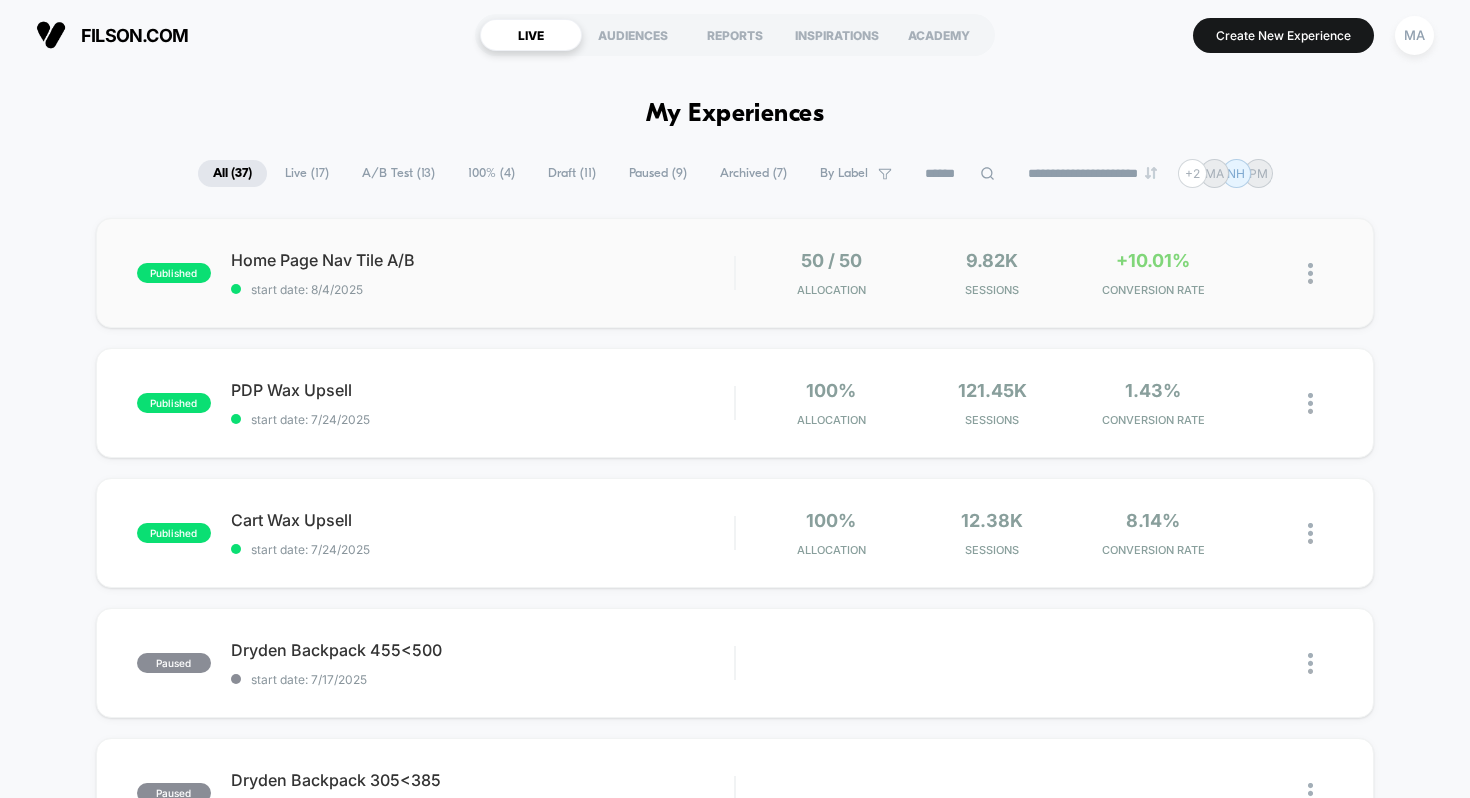 click on "published Home Page Nav Tile A/B start date: 8/4/2025 50 / 50 Allocation 9.82k Sessions +10.01% CONVERSION RATE" at bounding box center (735, 273) 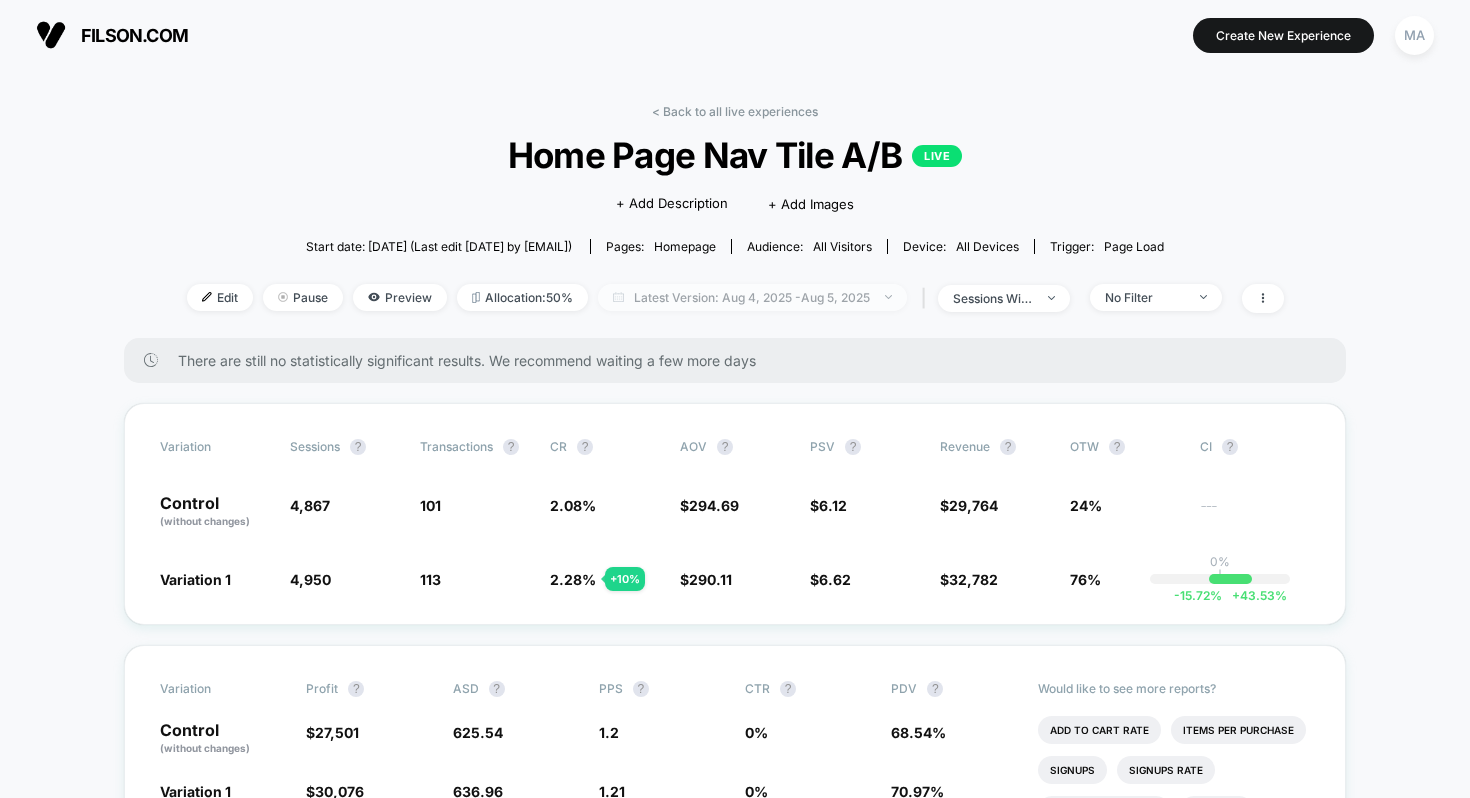 click on "Latest Version:     Aug 4, 2025    -    Aug 5, 2025" at bounding box center [752, 297] 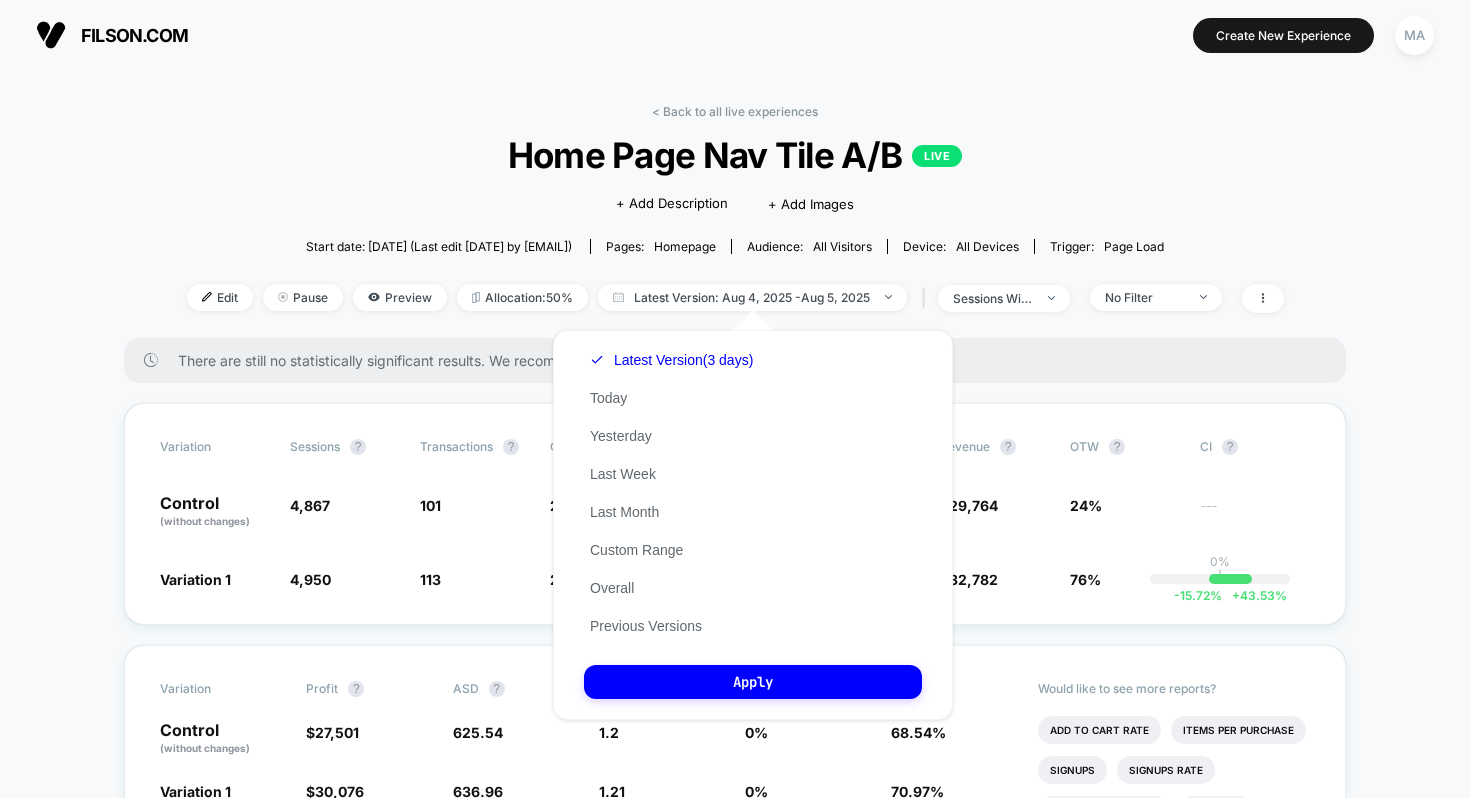 click on "Latest Version  (3 days) Today Yesterday Last Week Last Month Custom Range Overall Previous Versions" at bounding box center [671, 493] 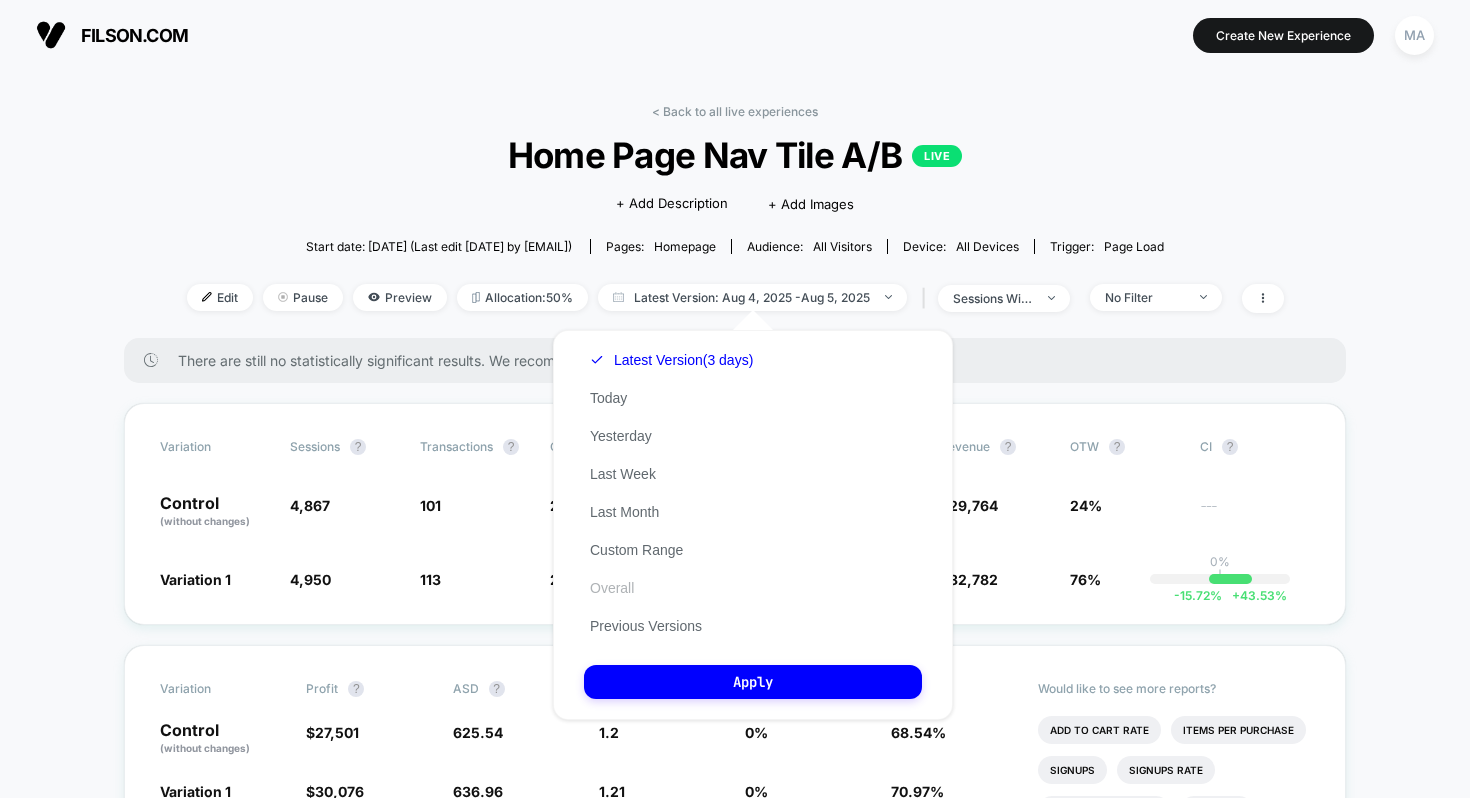 click on "Overall" at bounding box center (612, 588) 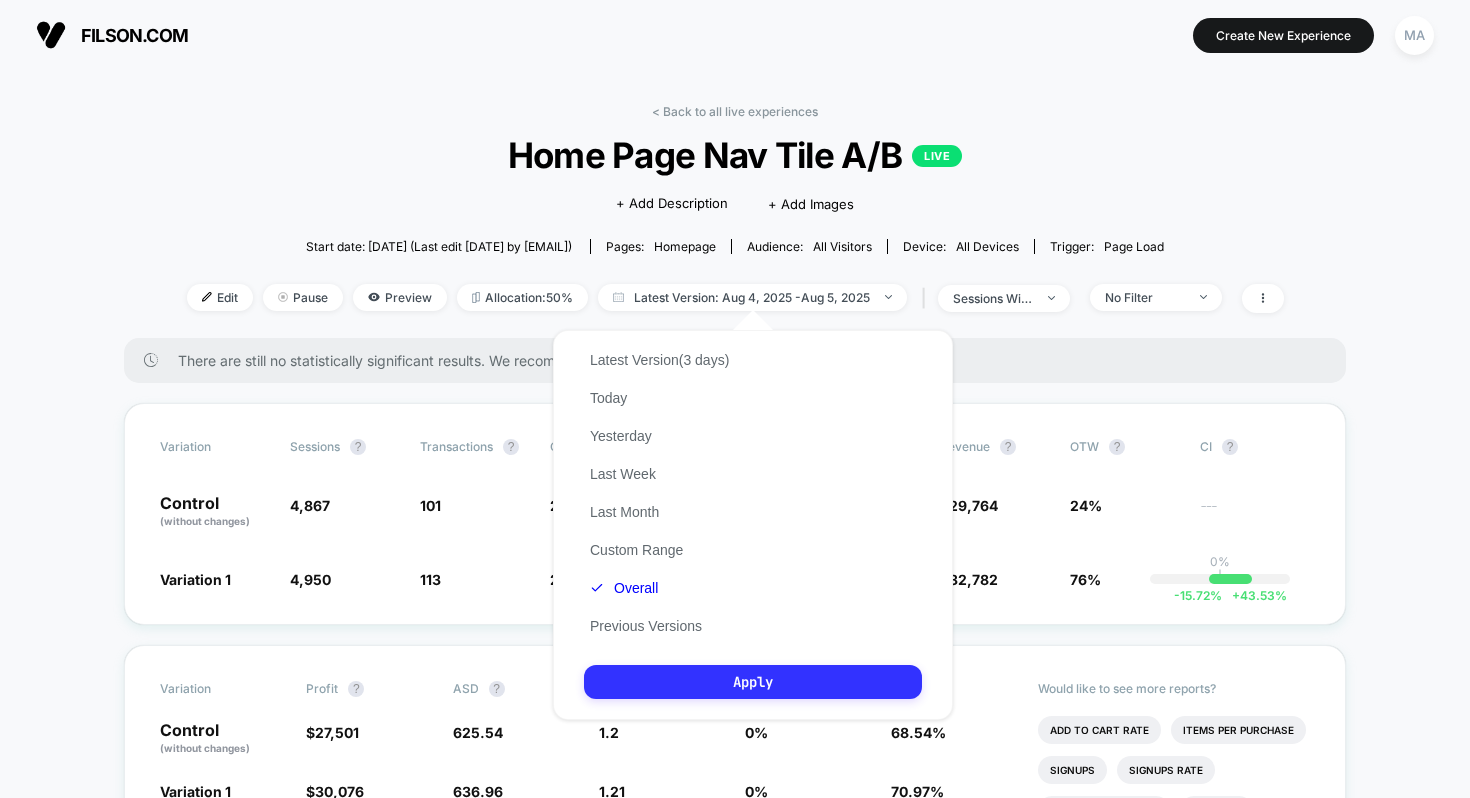 click on "Apply" at bounding box center [753, 682] 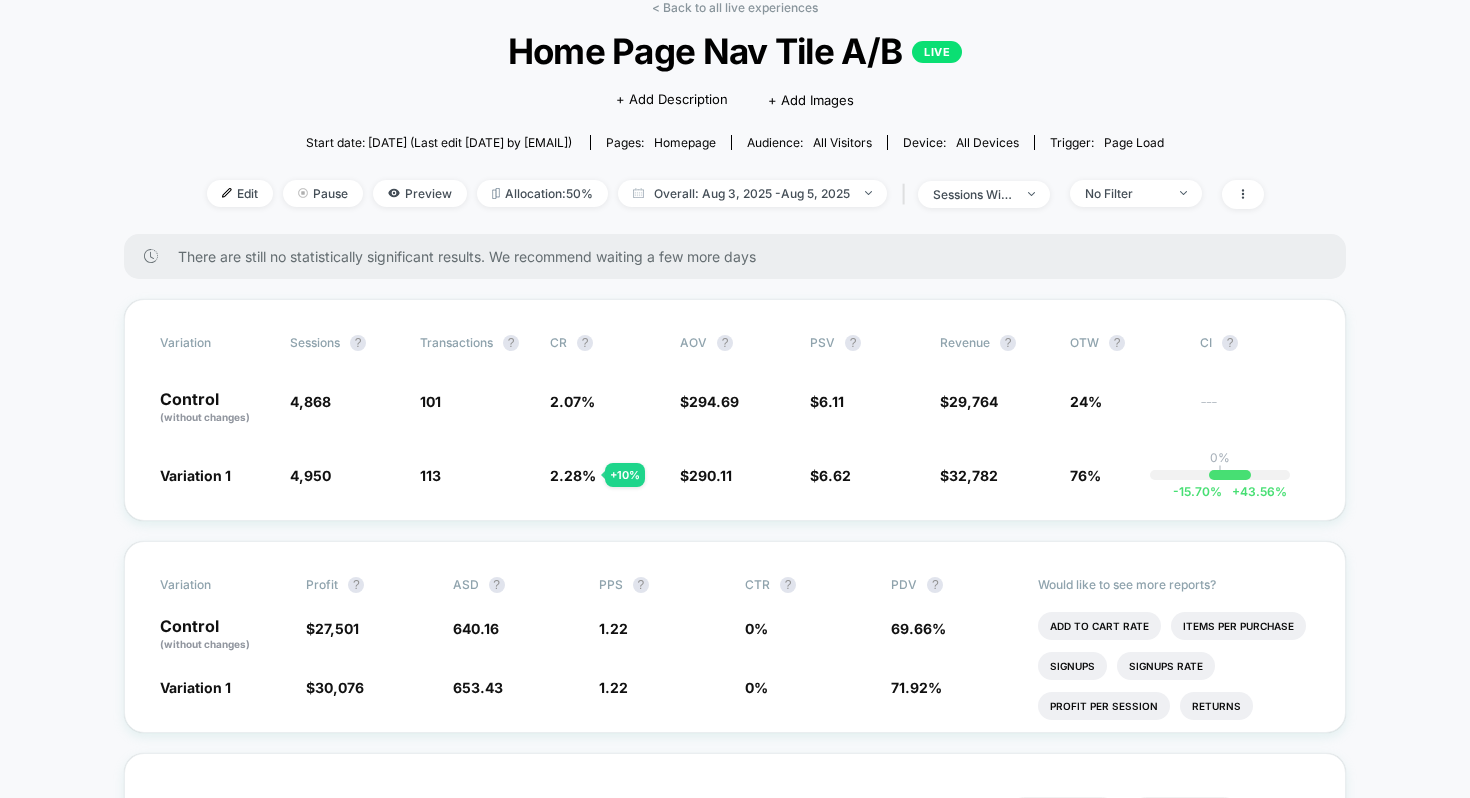 scroll, scrollTop: 118, scrollLeft: 0, axis: vertical 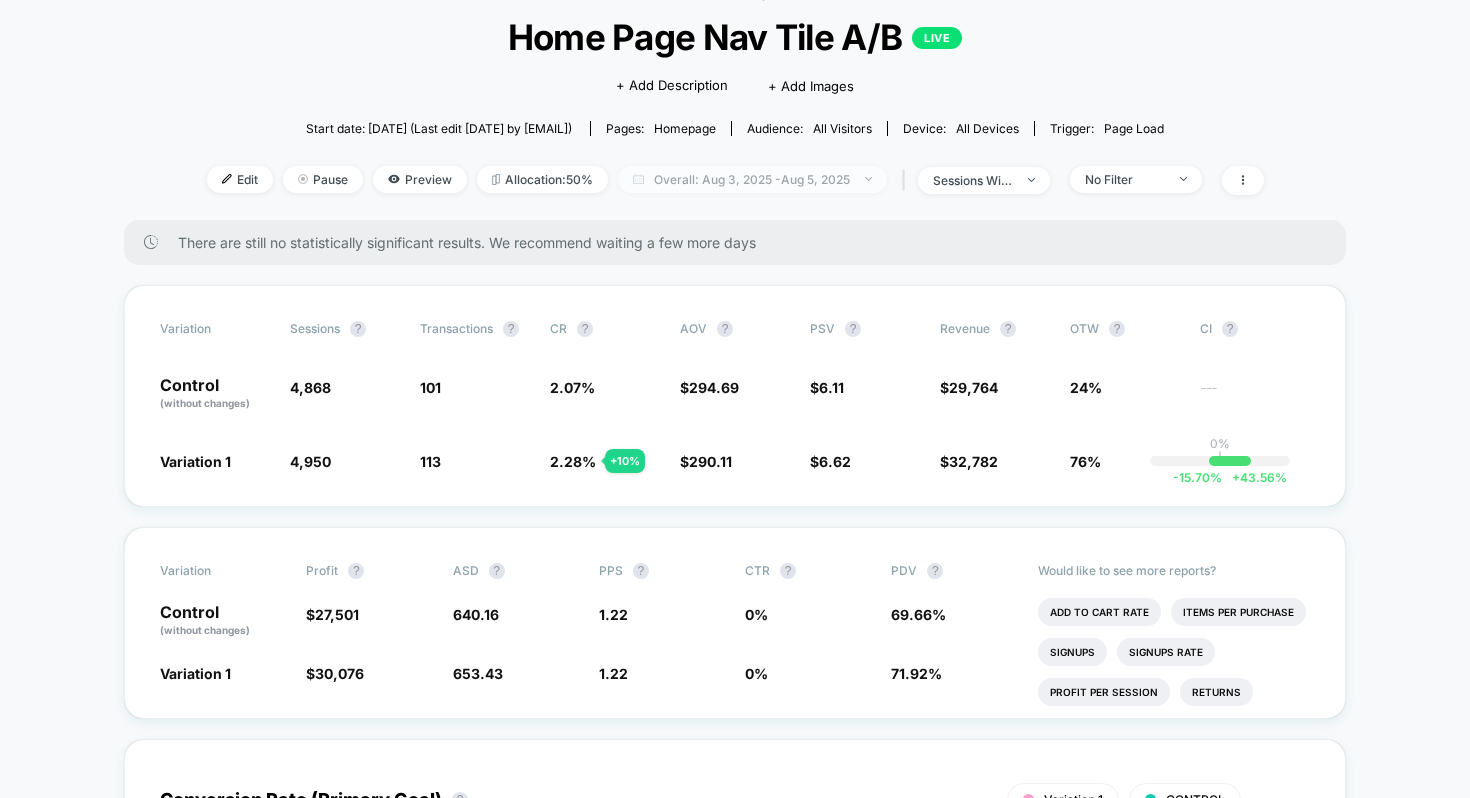 click on "Overall:     Aug 3, 2025    -    Aug 5, 2025" at bounding box center [752, 179] 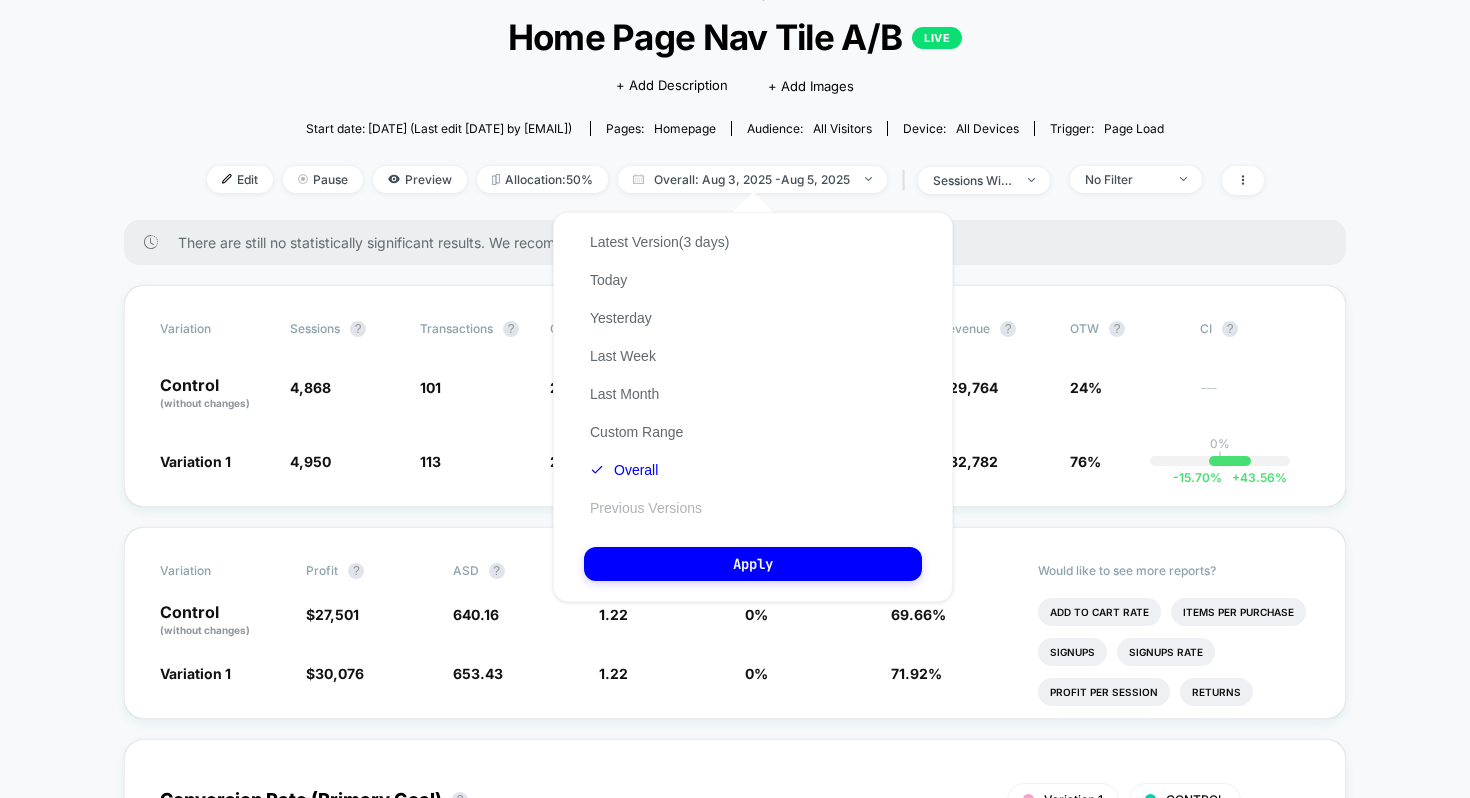 click on "Previous Versions" at bounding box center [646, 508] 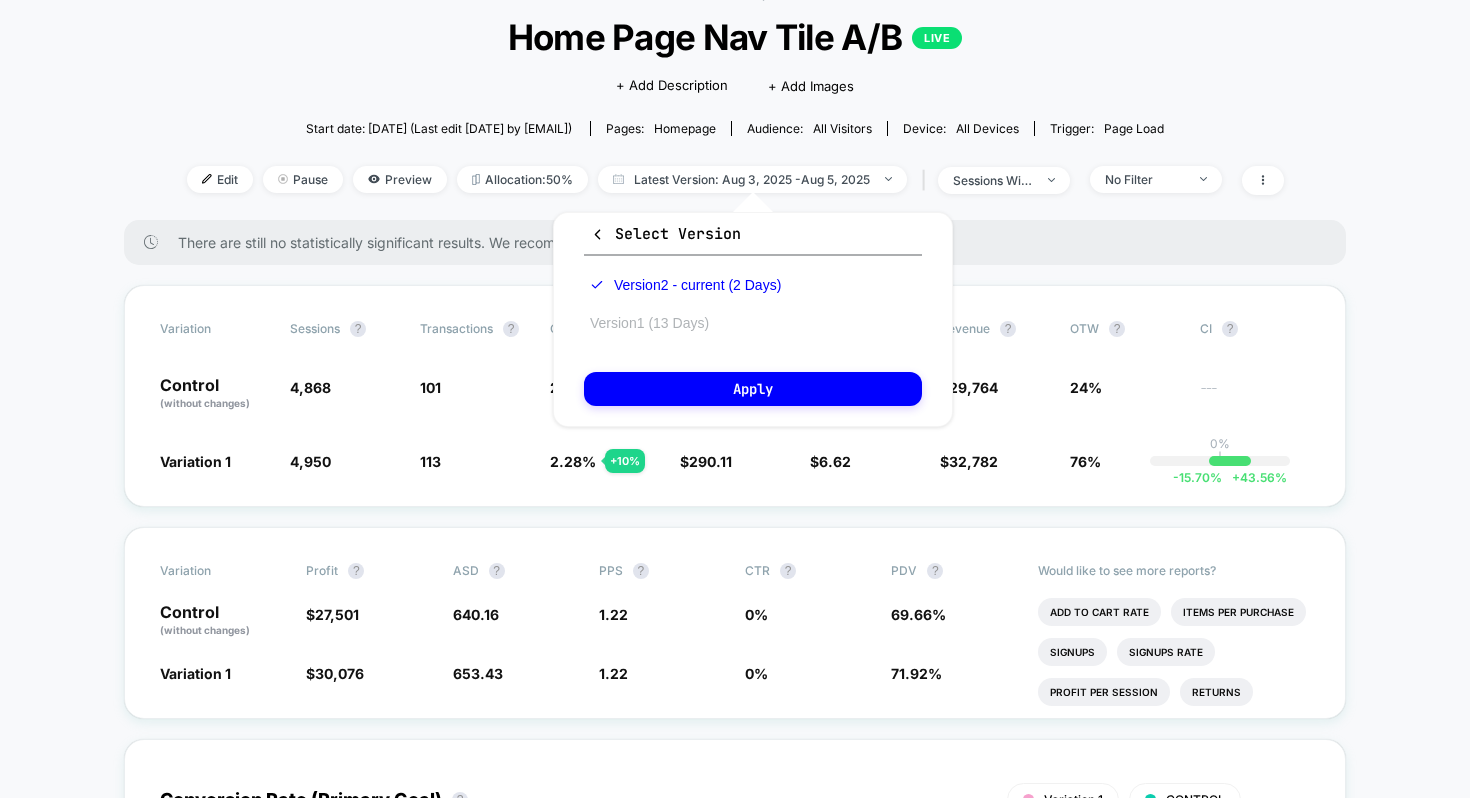 click on "Version  1   (13 Days)" at bounding box center [649, 323] 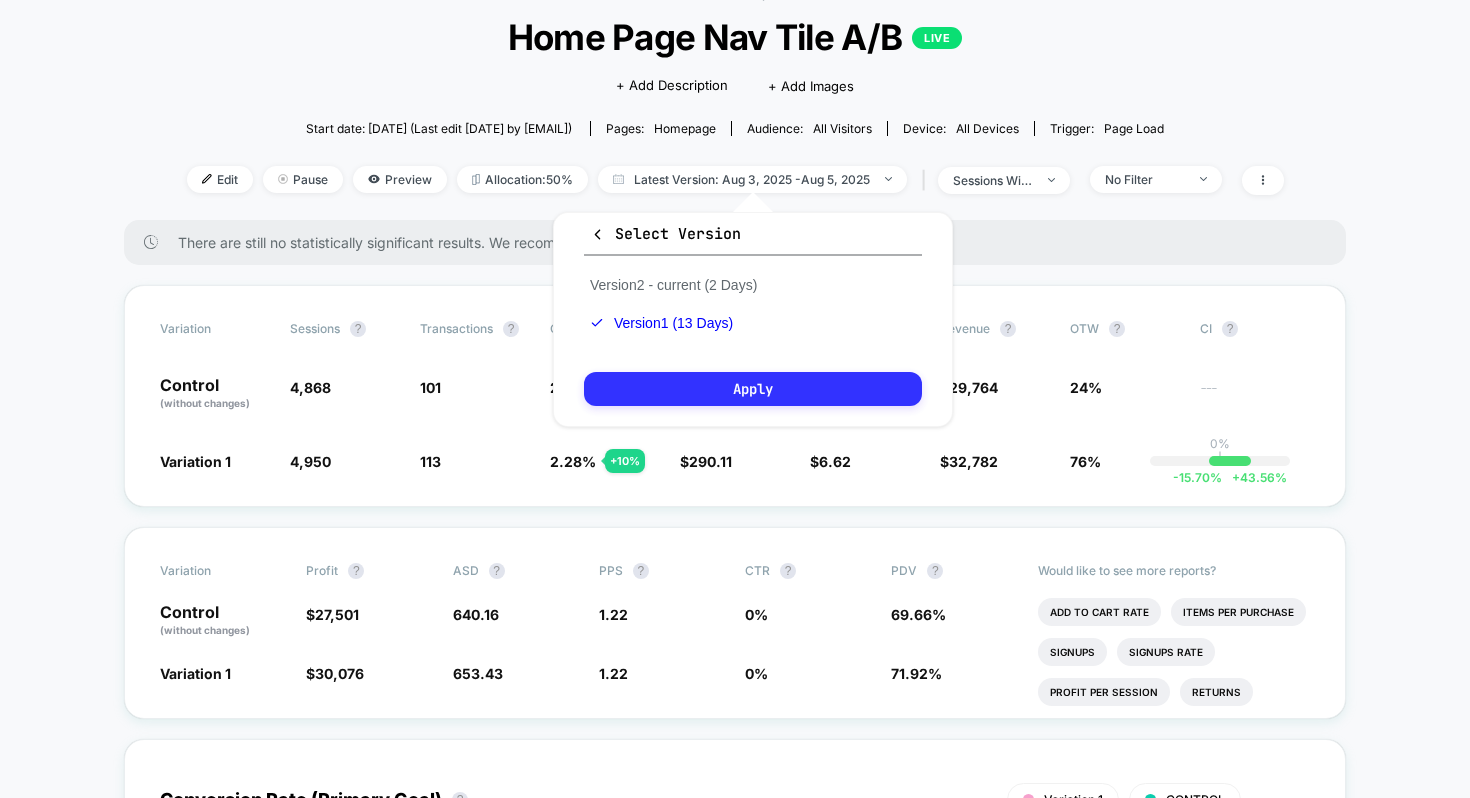 click on "Apply" at bounding box center (753, 389) 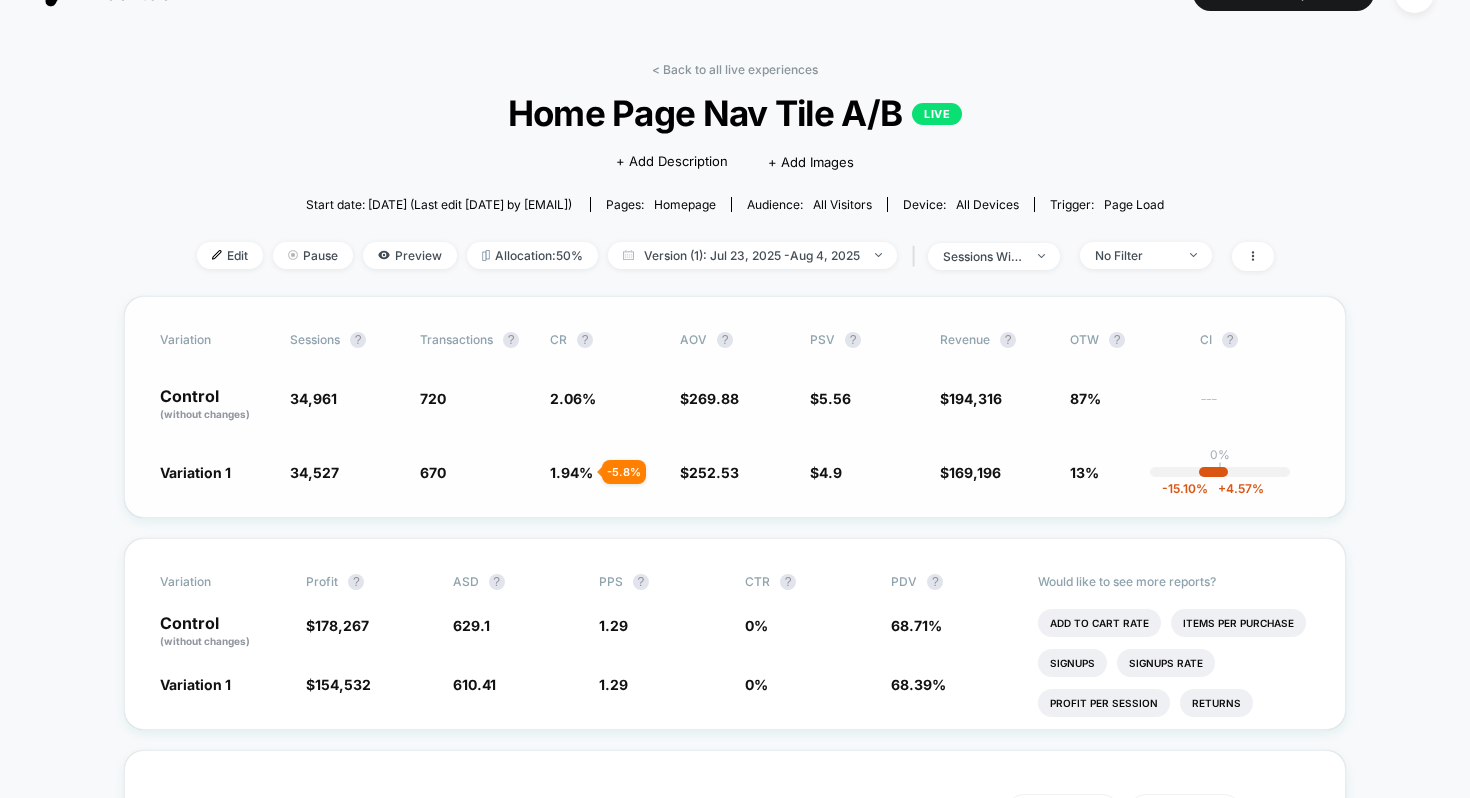scroll, scrollTop: 0, scrollLeft: 0, axis: both 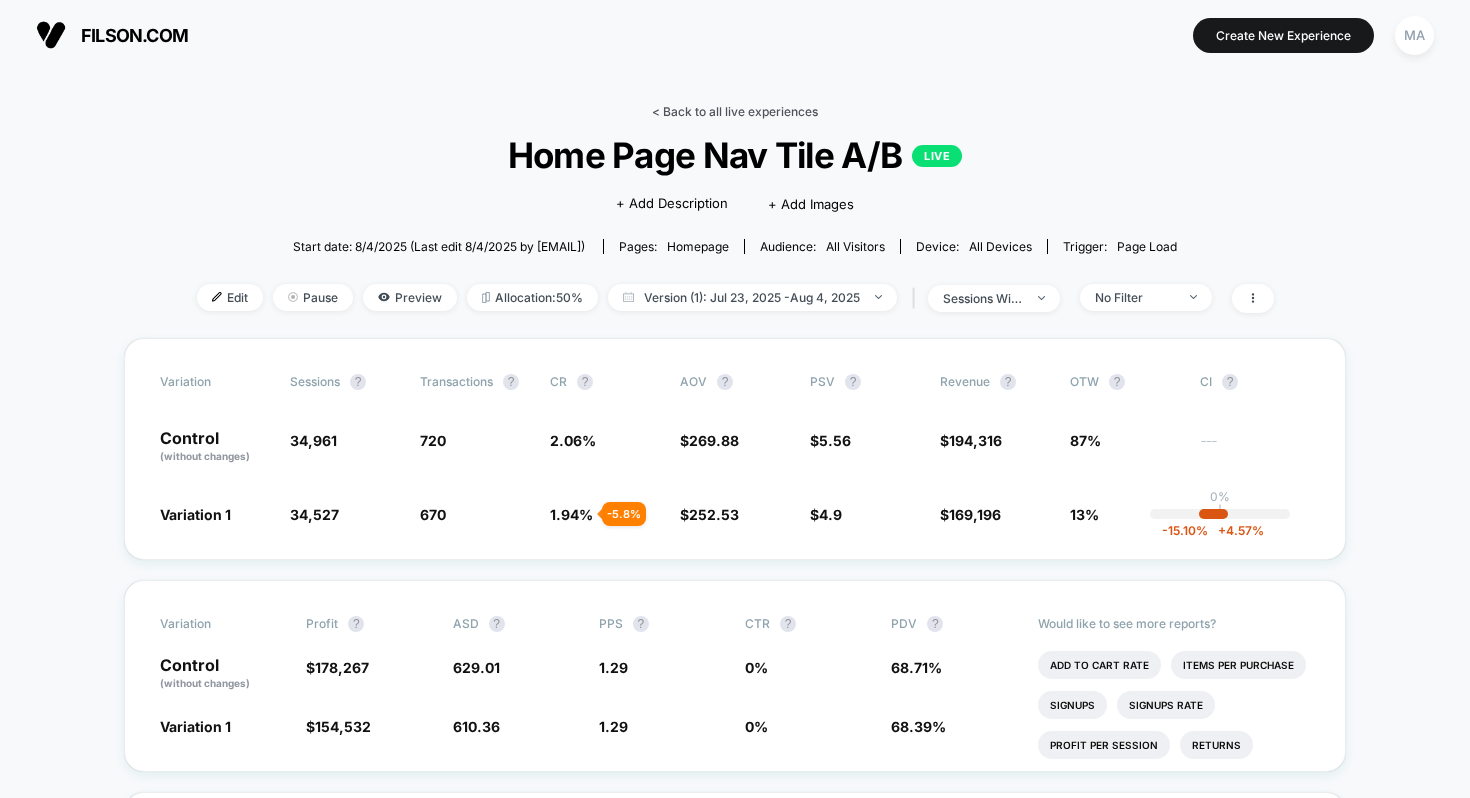 click on "< Back to all live experiences  Home Page Nav Tile A/B LIVE Click to edit experience details + Add Description + Add Images Start date: [DATE] (Last edit [DATE] by [EMAIL]) Pages: homepage Audience: All Visitors Device: all devices Trigger: Page Load Edit Pause  Preview Allocation:  50% Version (1):     [DATE]    -    [DATE] |   sessions with impression   No Filter Variation Sessions ? Transactions ? CR ? AOV ? PSV ? Revenue ? OTW ? CI ? Control (without changes) [NUMBER] [NUMBER] [PERCENTAGE] $ [NUMBER] $ [NUMBER] $ [NUMBER] [PERCENTAGE] --- Variation 1 [NUMBER] - [PERCENTAGE] [NUMBER] - [PERCENTAGE] [PERCENTAGE] - [PERCENTAGE] $ [NUMBER] - [PERCENTAGE] $ [NUMBER] - [PERCENTAGE] $ [NUMBER] - [PERCENTAGE] [PERCENTAGE] 0% | - [PERCENTAGE] + [PERCENTAGE] Variation Profit ? ASD ? PPS ? CTR ? PDV ? Control (without changes) $ [NUMBER] [NUMBER] [NUMBER] 0 % [PERCENTAGE] Variation 1 $ [NUMBER] - [PERCENTAGE] [NUMBER] - [PERCENTAGE] [NUMBER] + [PERCENTAGE] 0 % [PERCENTAGE] - [PERCENTAGE] Would like to see more reports? Add To Cart Rate Items Per Purchase Signups Signups Rate Profit Per Session ?" at bounding box center [735, 3185] 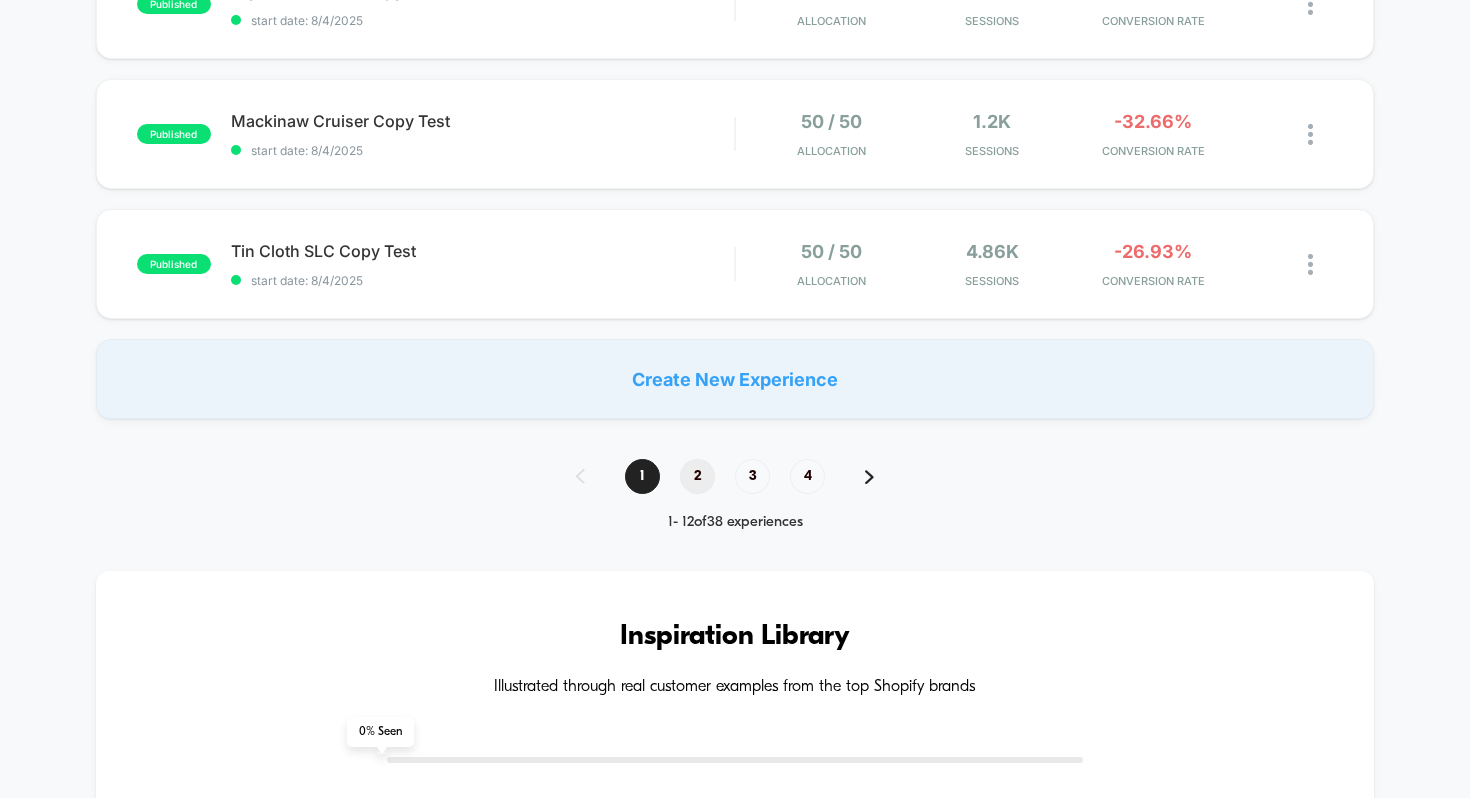 click on "2" at bounding box center [697, 476] 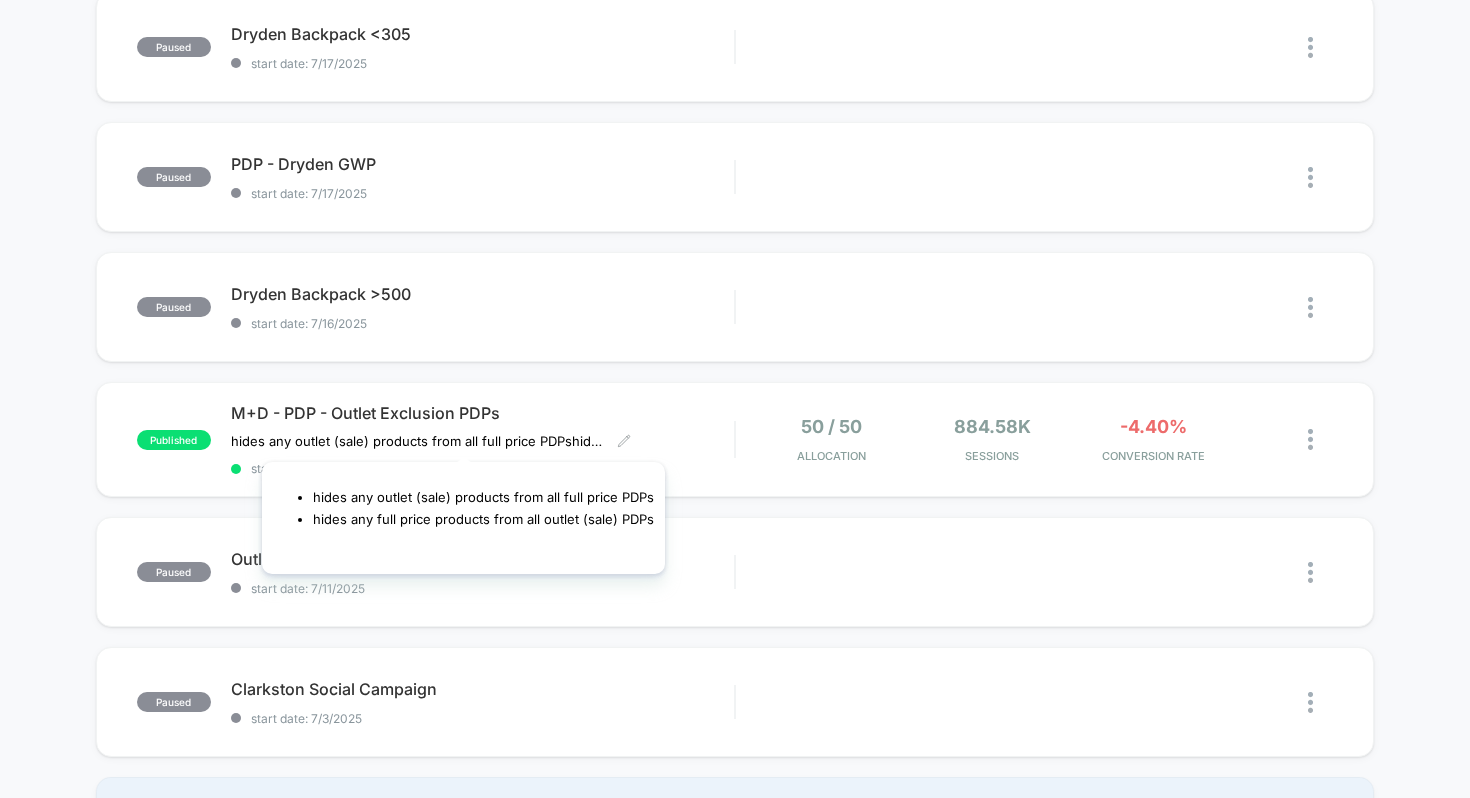 scroll, scrollTop: 1004, scrollLeft: 0, axis: vertical 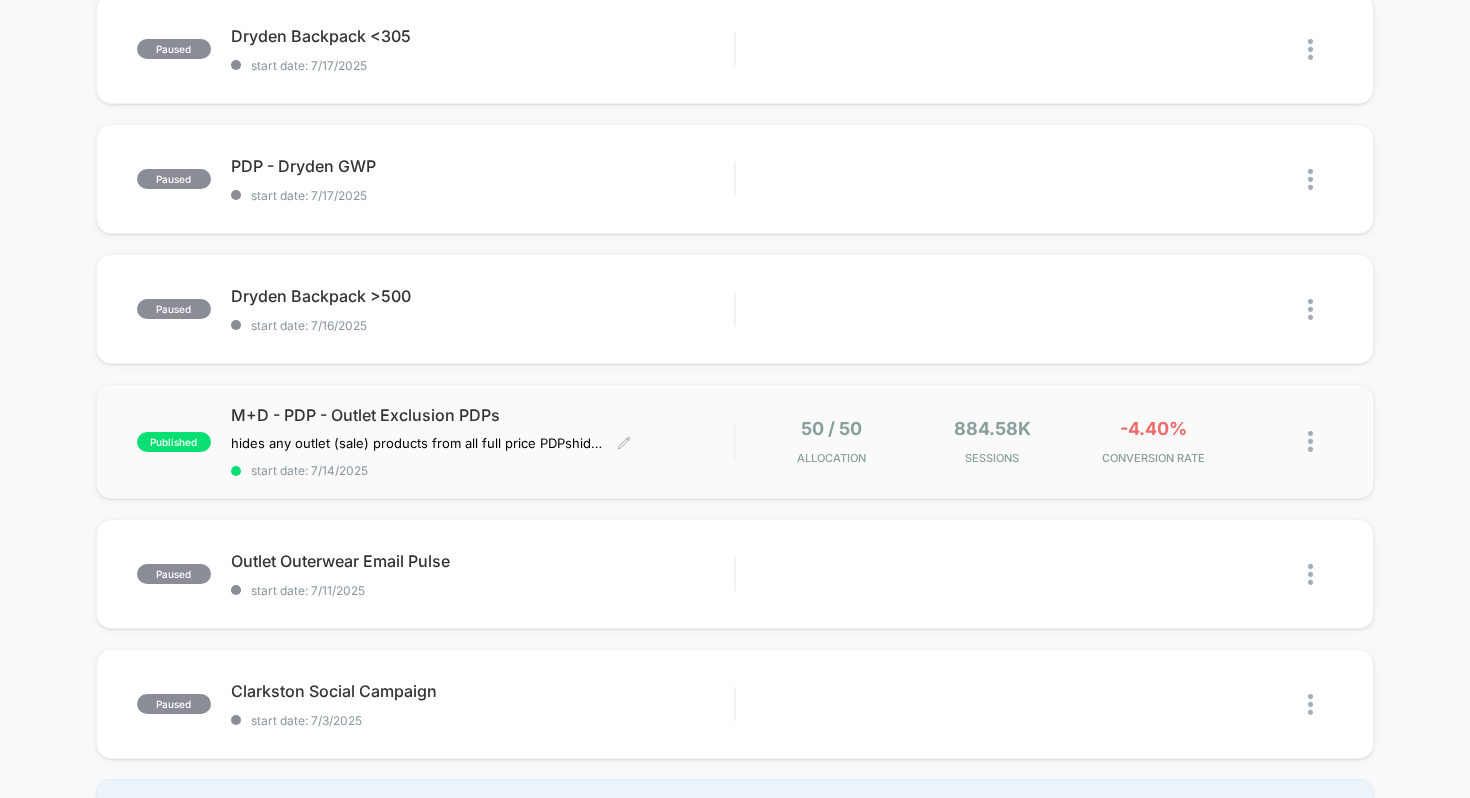 click on "M+D - PDP - Outlet Exclusion PDPs" at bounding box center [483, 415] 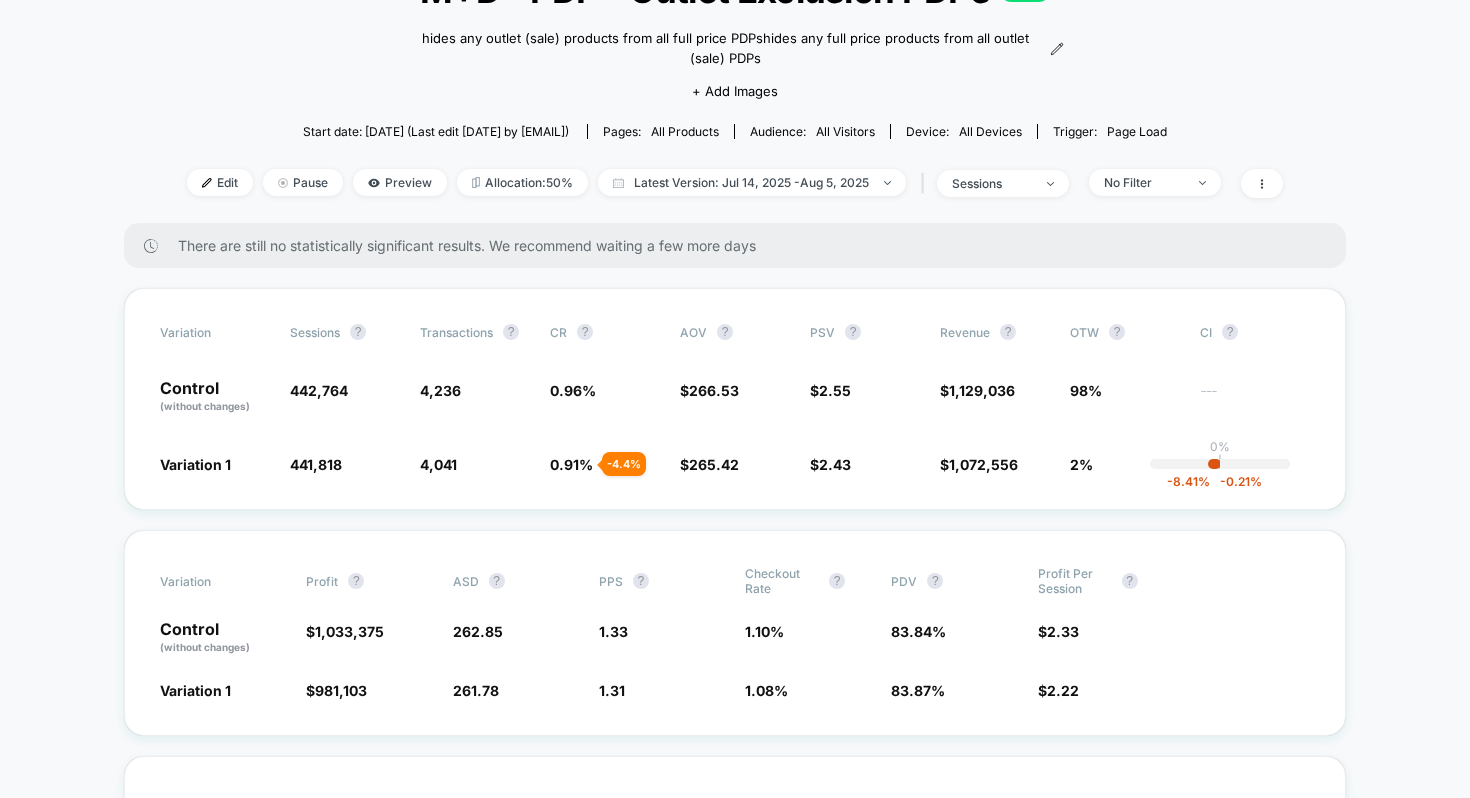 scroll, scrollTop: 198, scrollLeft: 0, axis: vertical 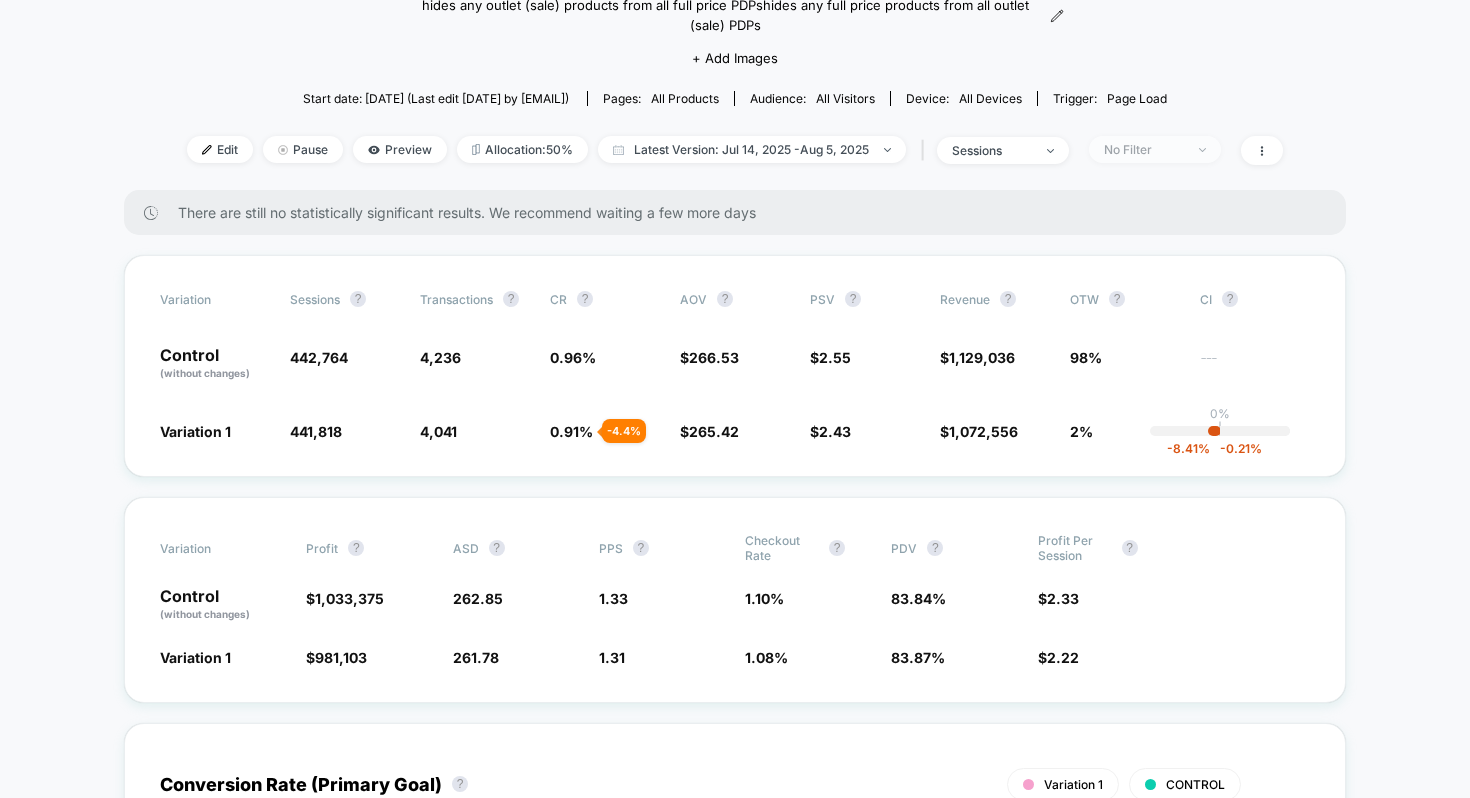 click on "No Filter" at bounding box center (1144, 149) 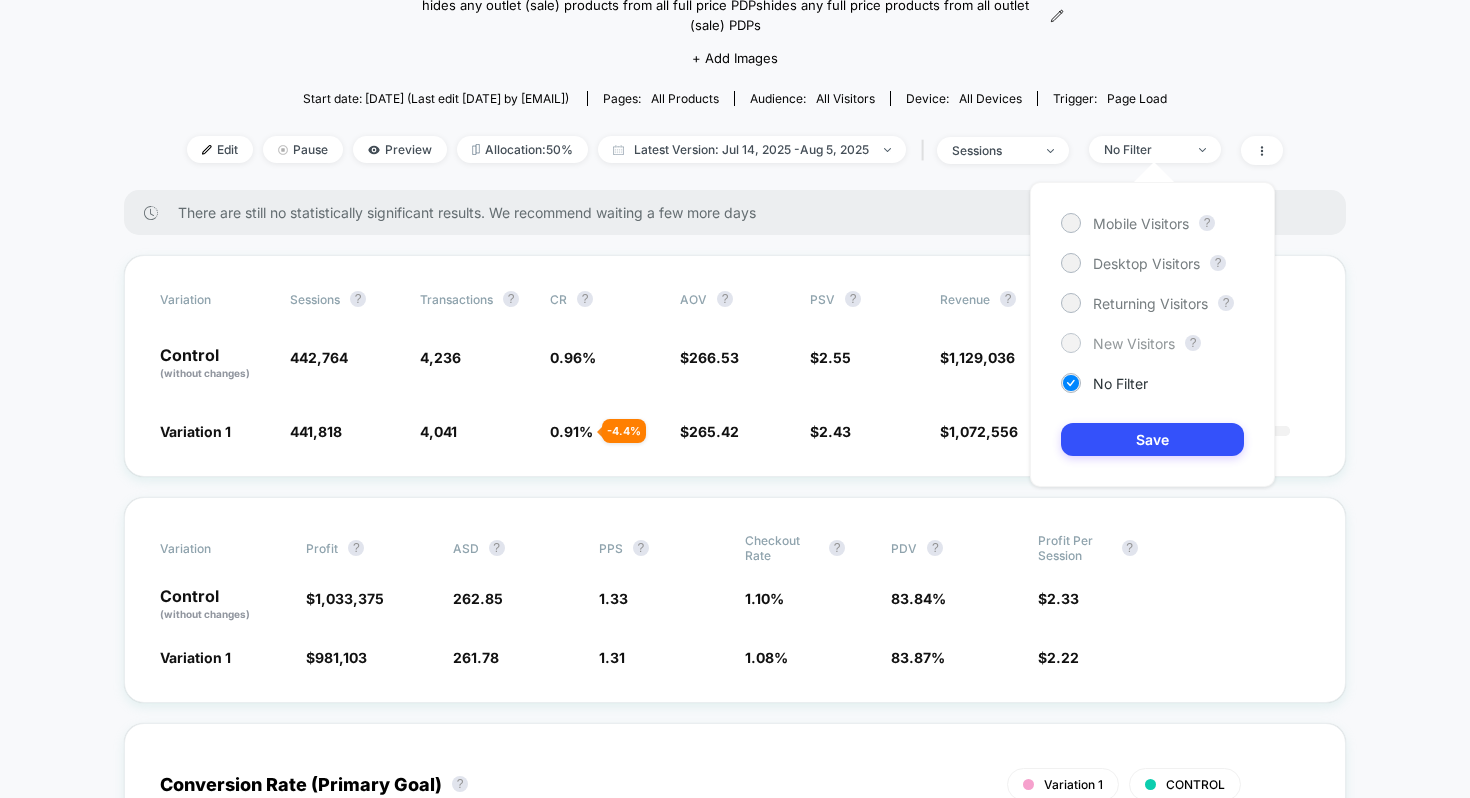 click at bounding box center (1070, 342) 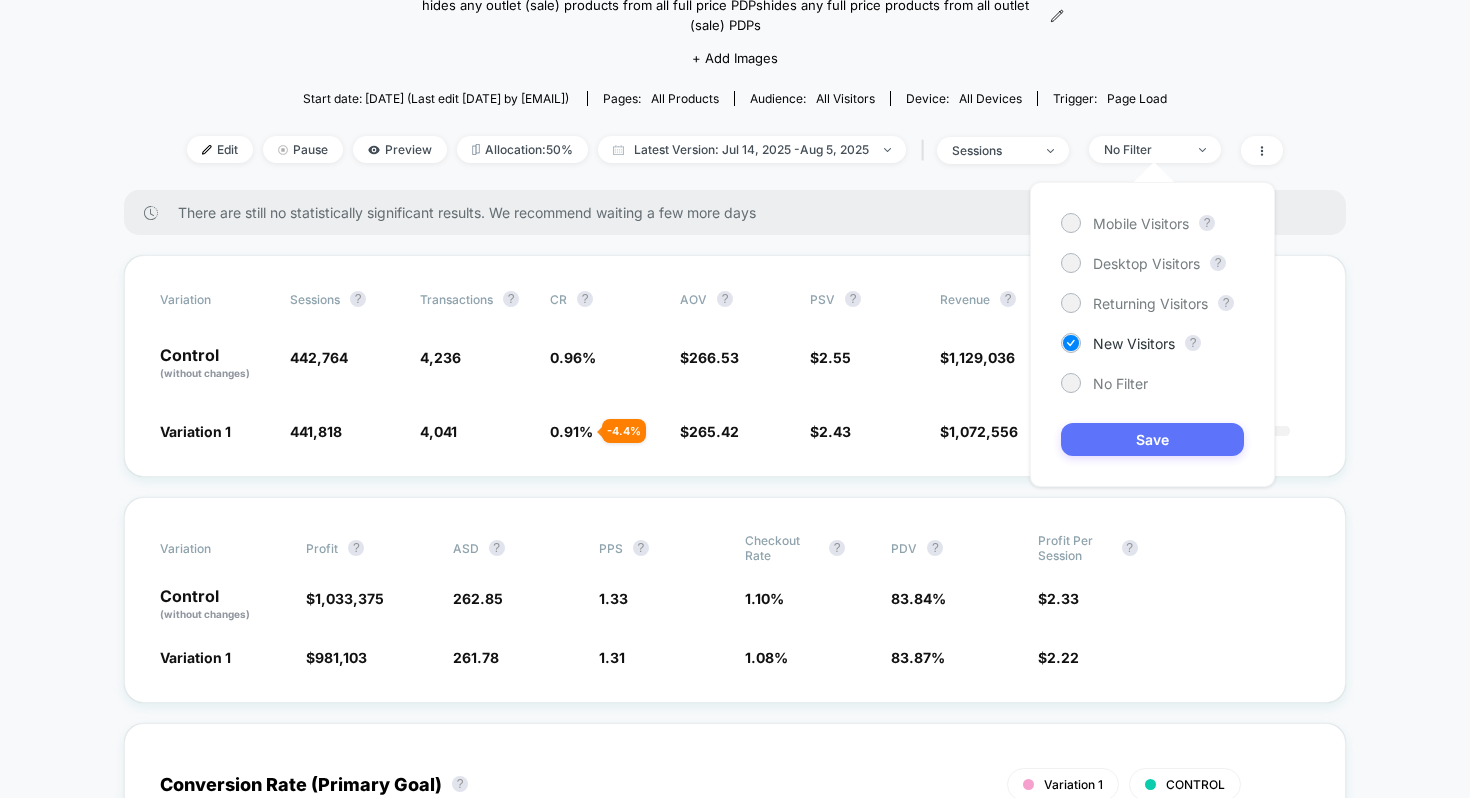 click on "Save" at bounding box center [1152, 439] 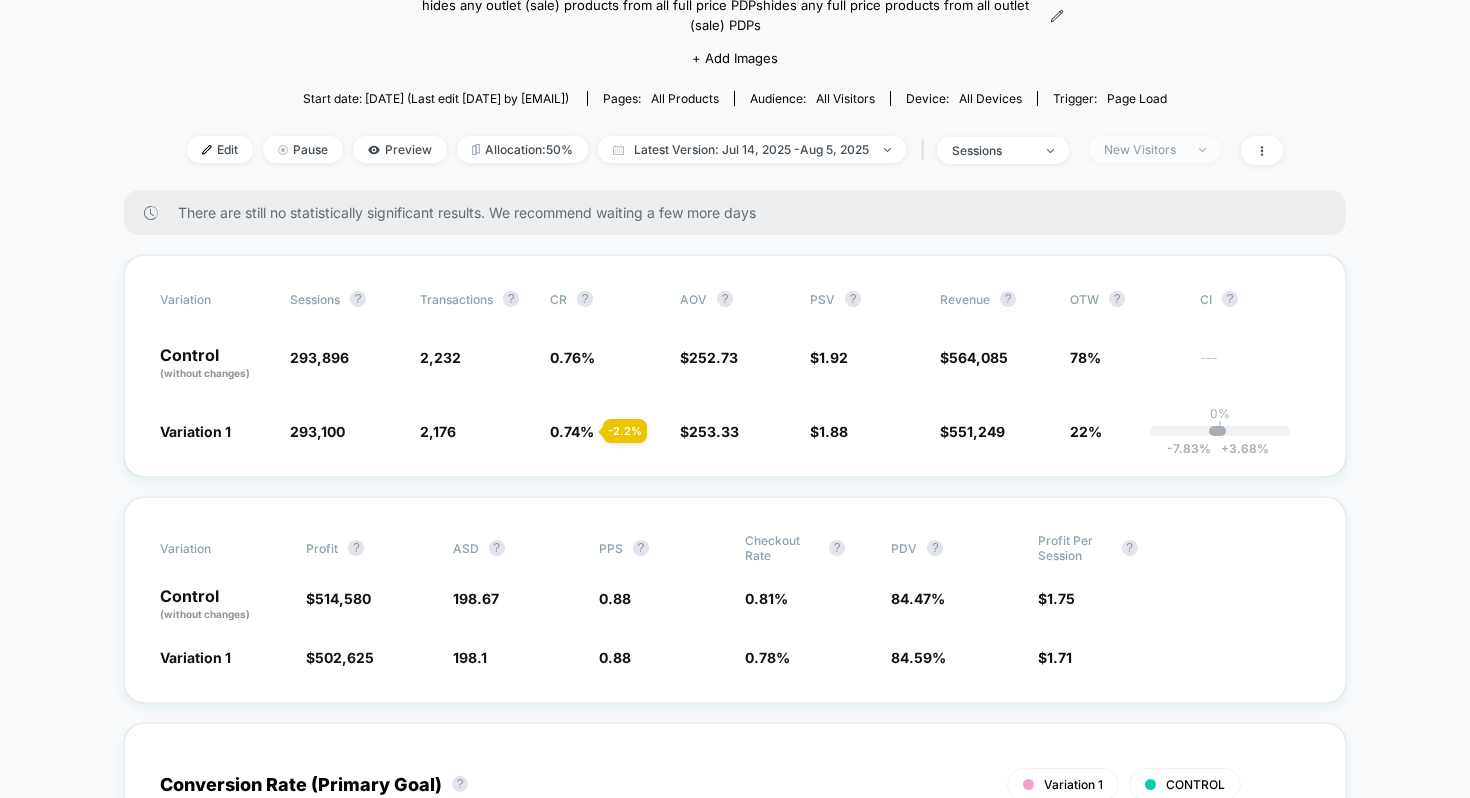 click on "New Visitors" at bounding box center (1144, 149) 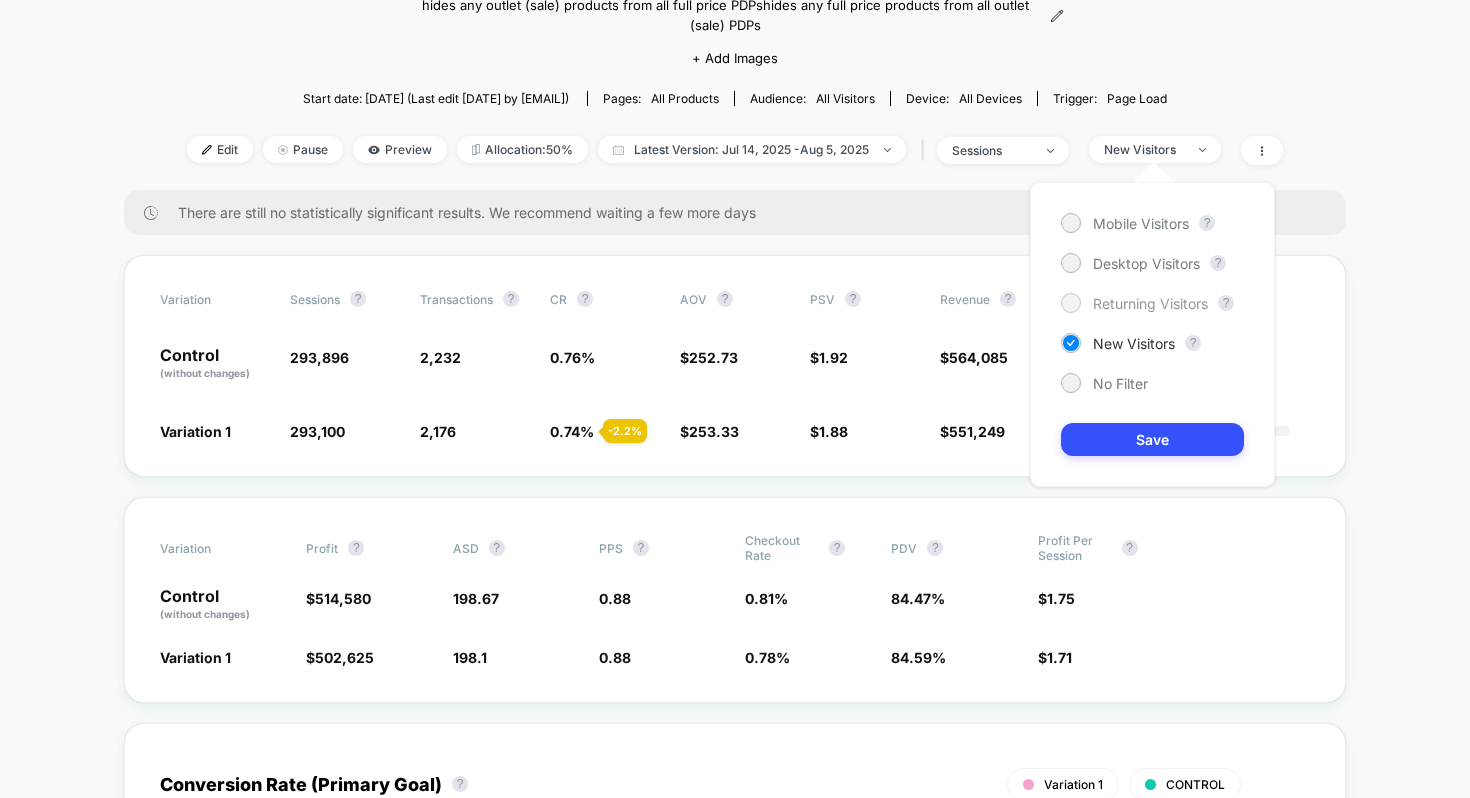 click at bounding box center [1070, 302] 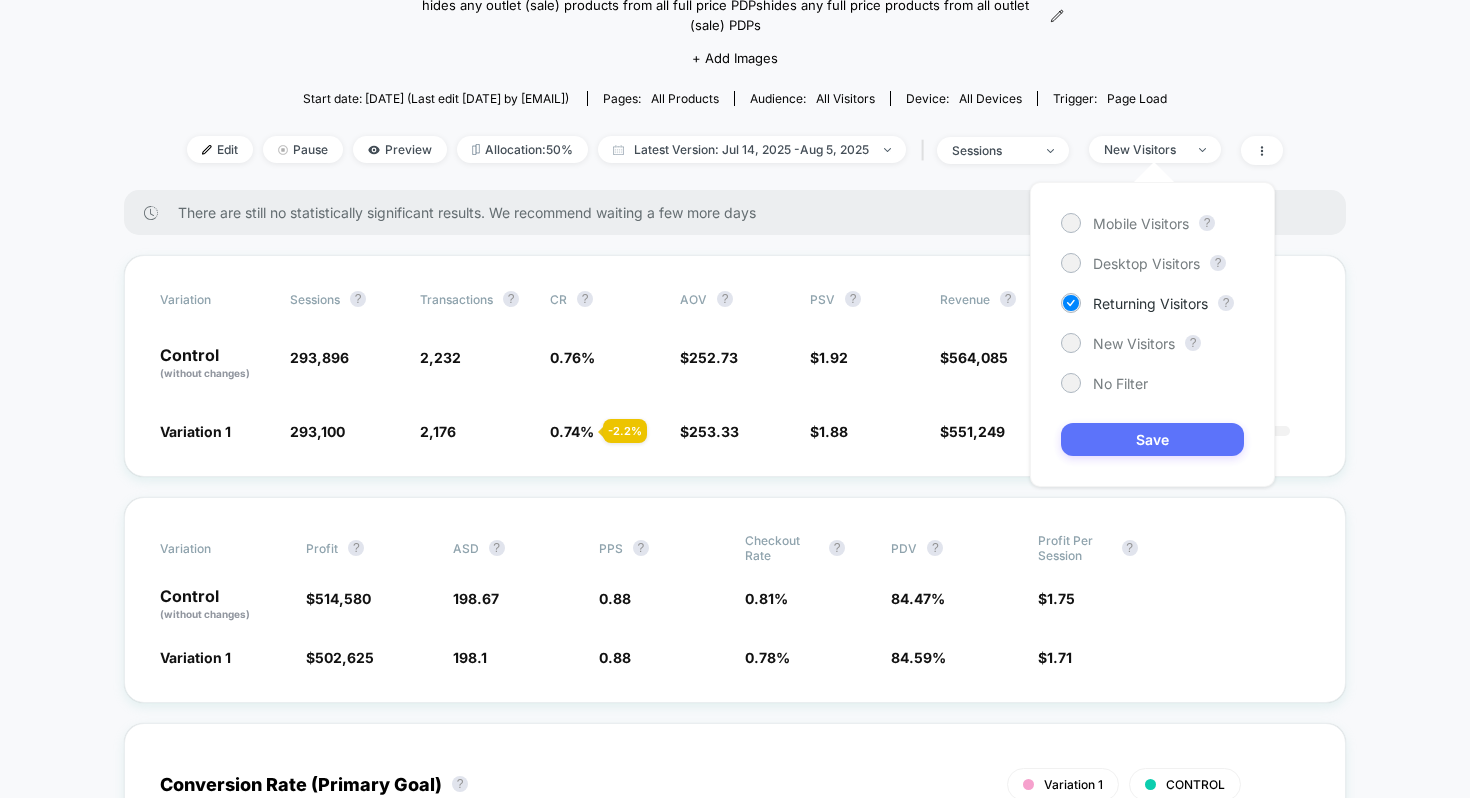click on "Save" at bounding box center (1152, 439) 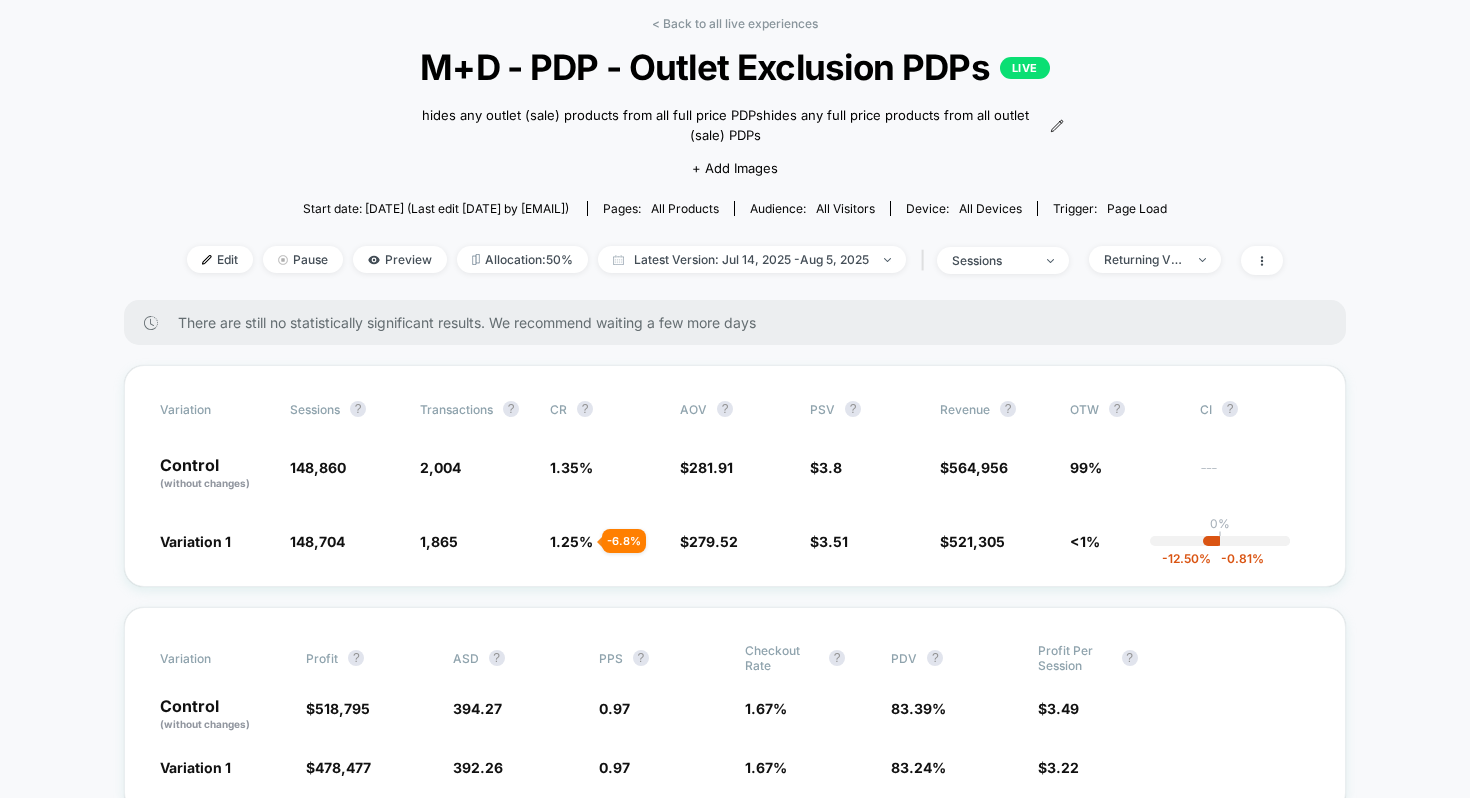 scroll, scrollTop: 0, scrollLeft: 0, axis: both 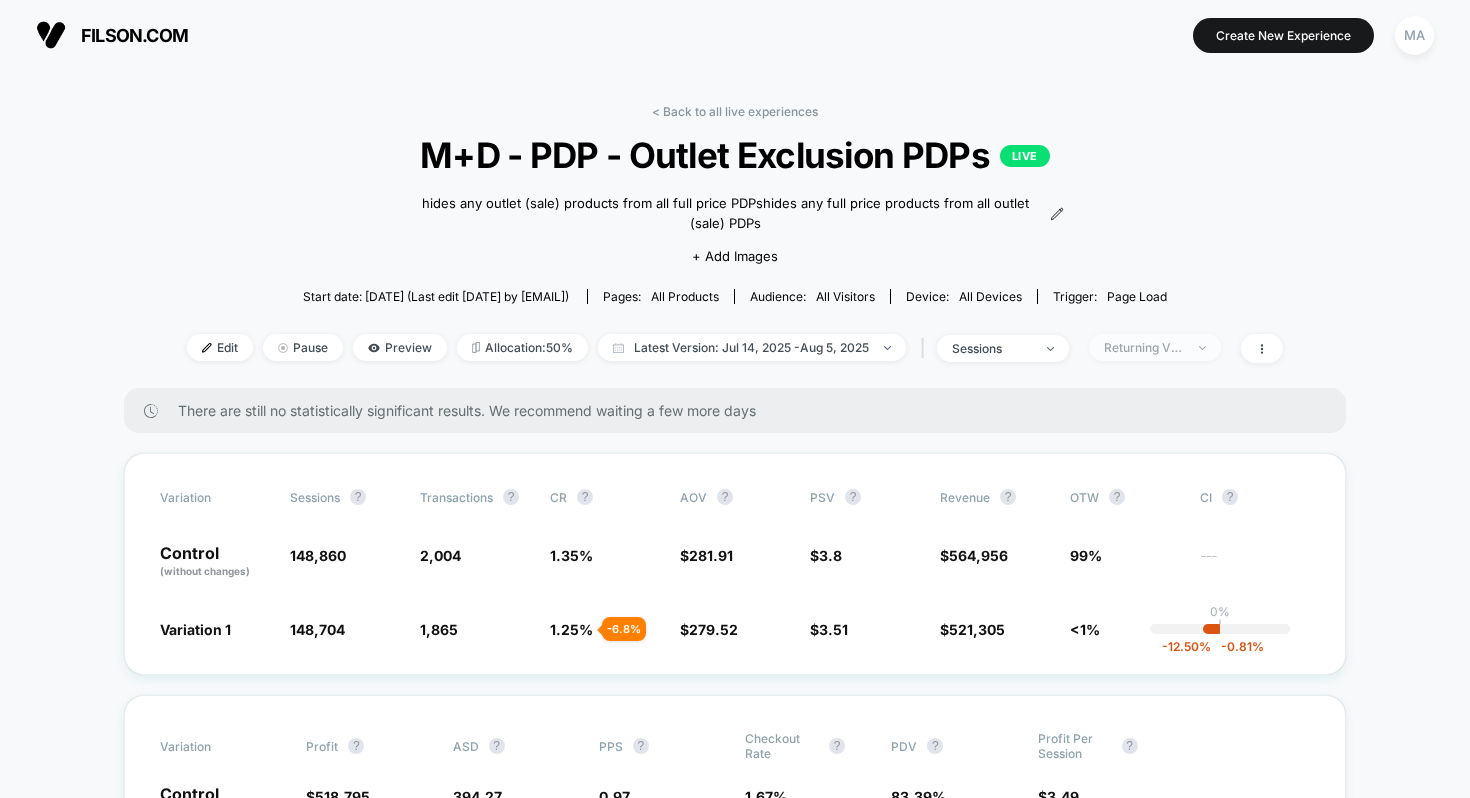 click on "Returning Visitors" at bounding box center (1155, 347) 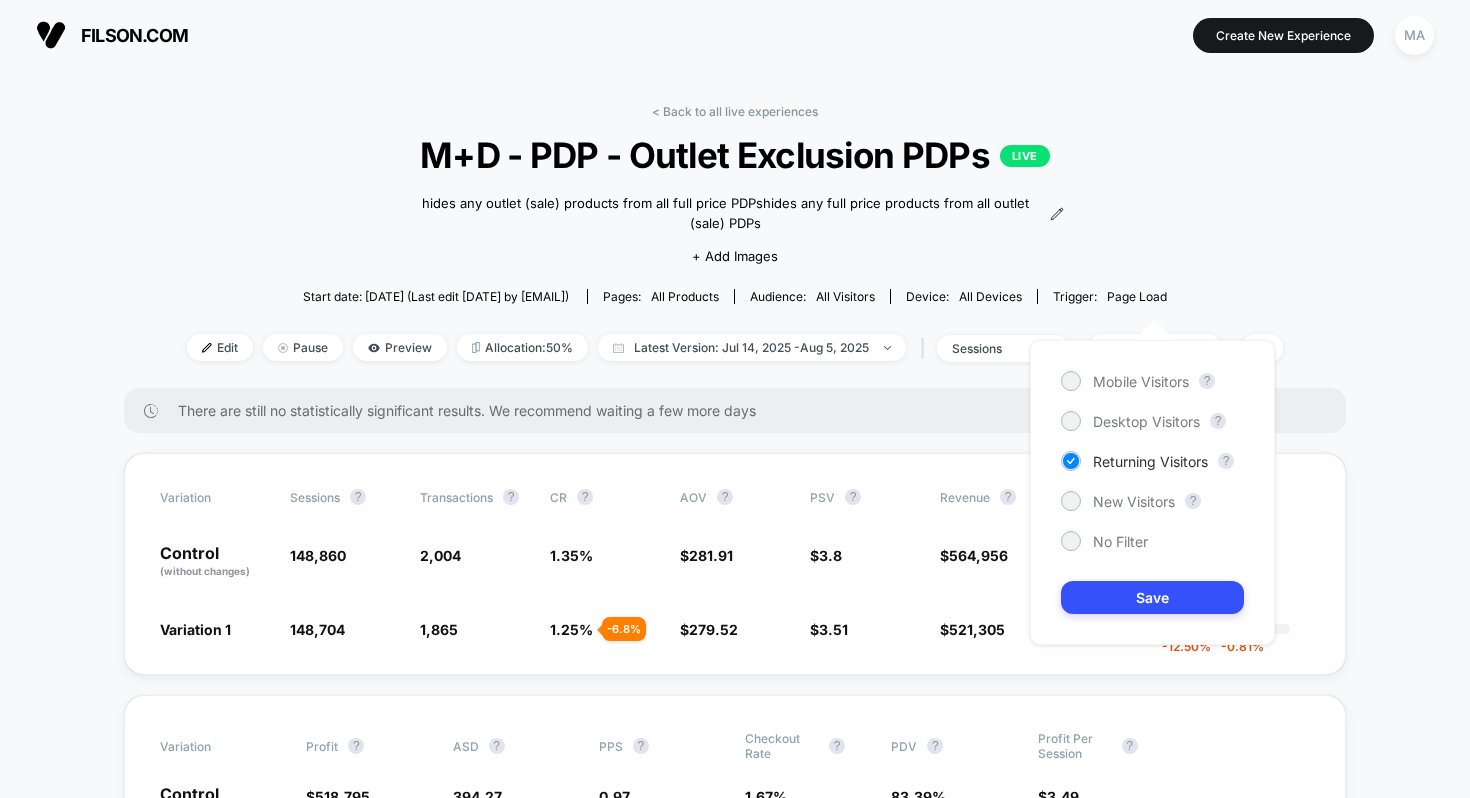 scroll, scrollTop: 49, scrollLeft: 0, axis: vertical 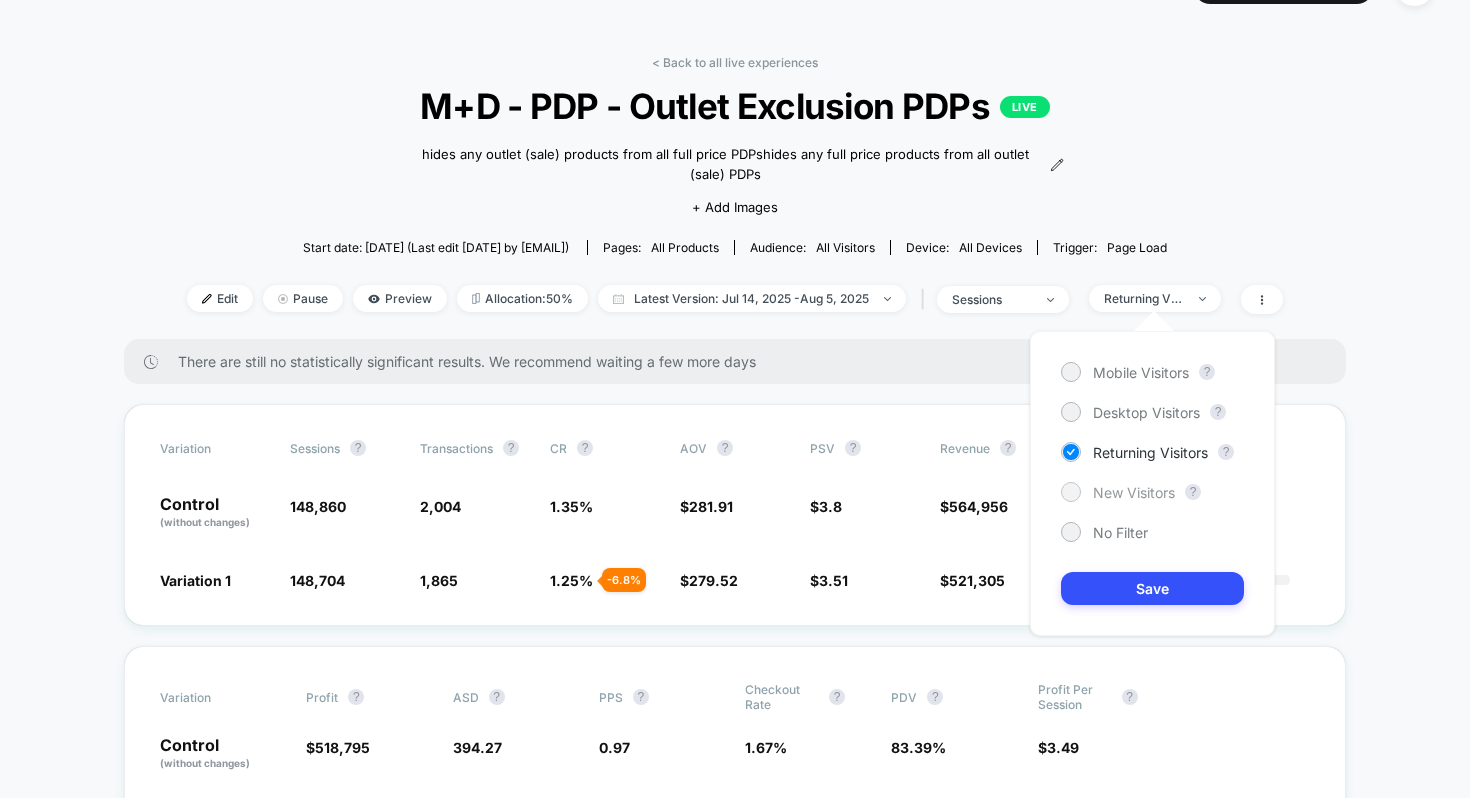 click at bounding box center [1070, 491] 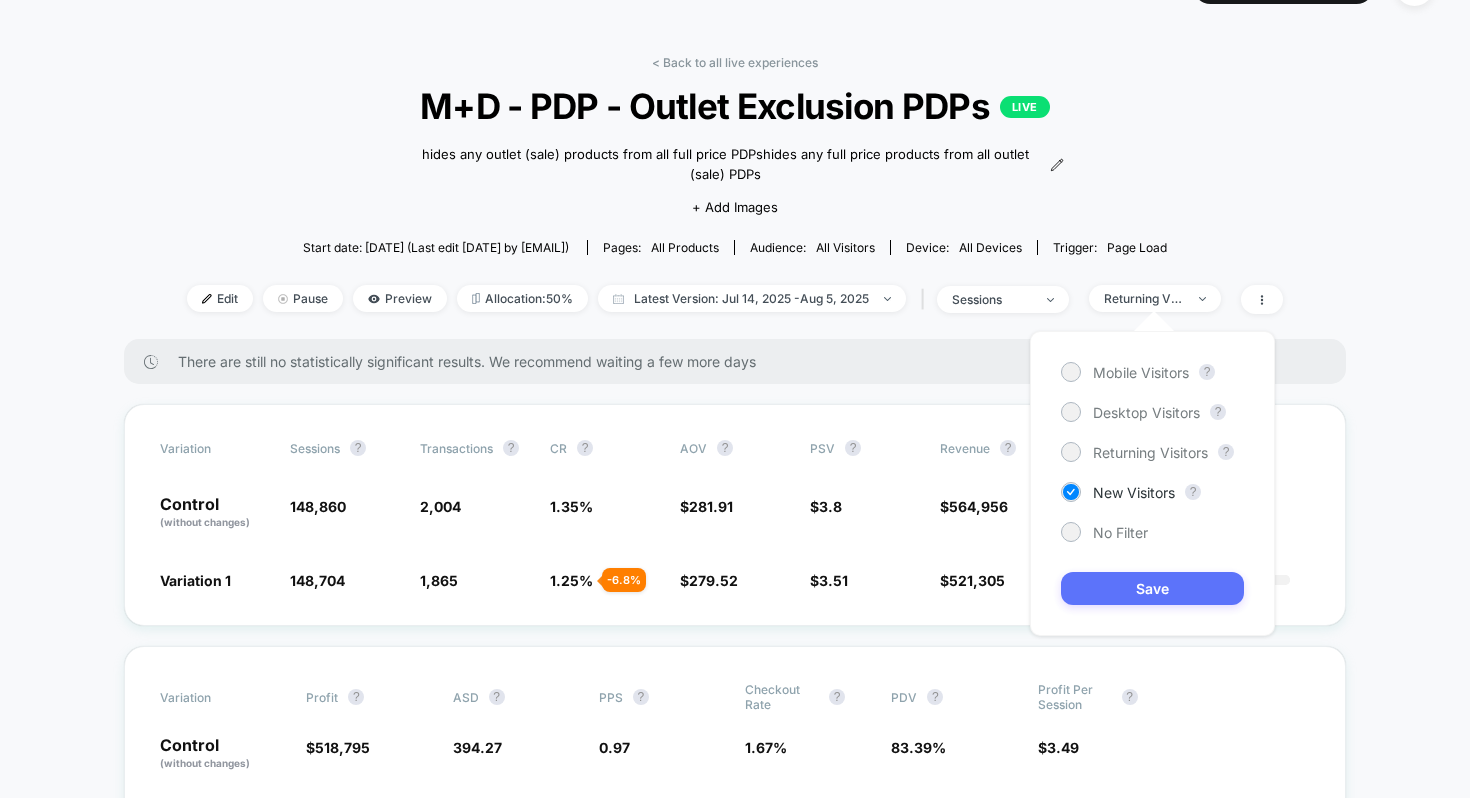 click on "Save" at bounding box center (1152, 588) 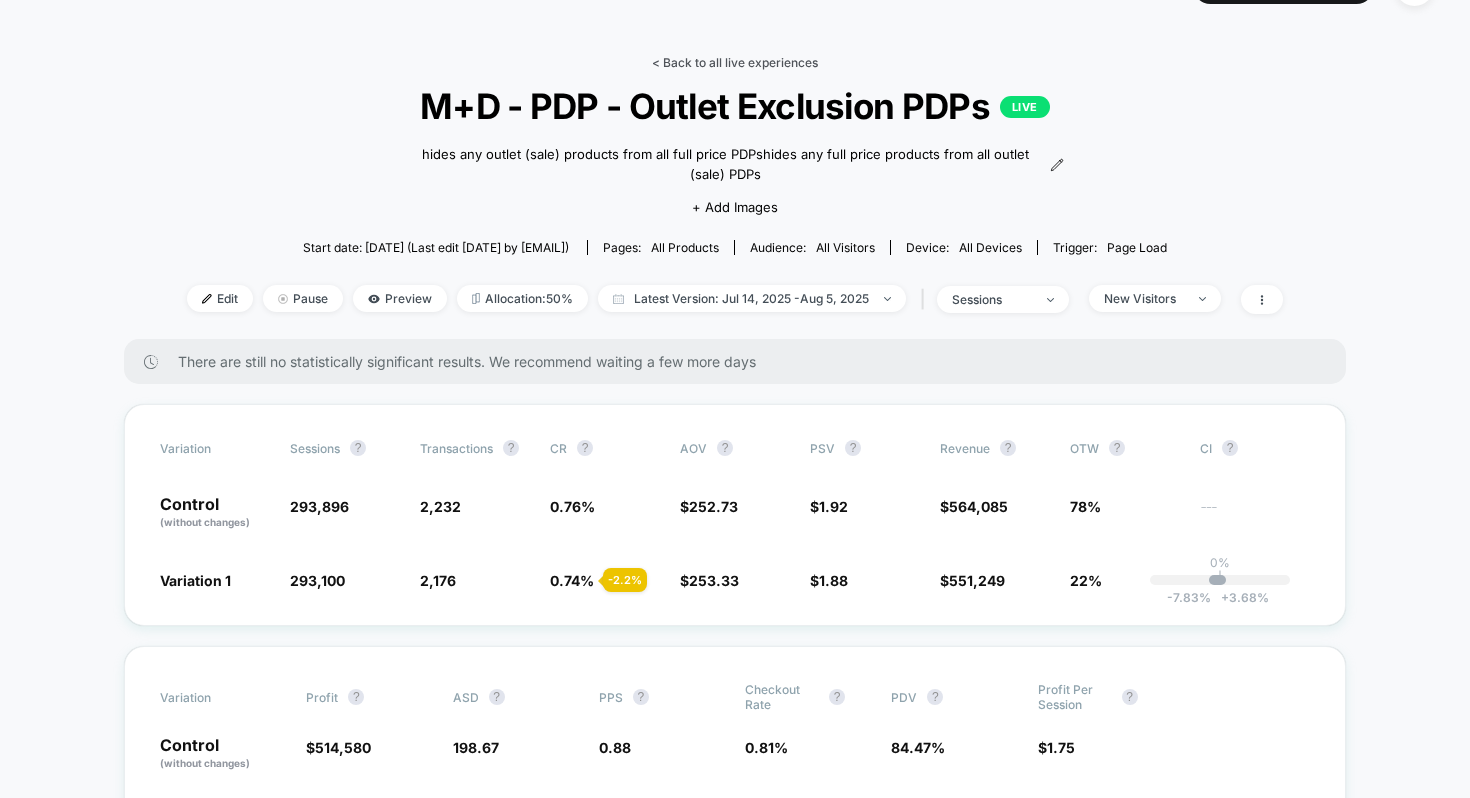 click on "< Back to all live experiences" at bounding box center (735, 62) 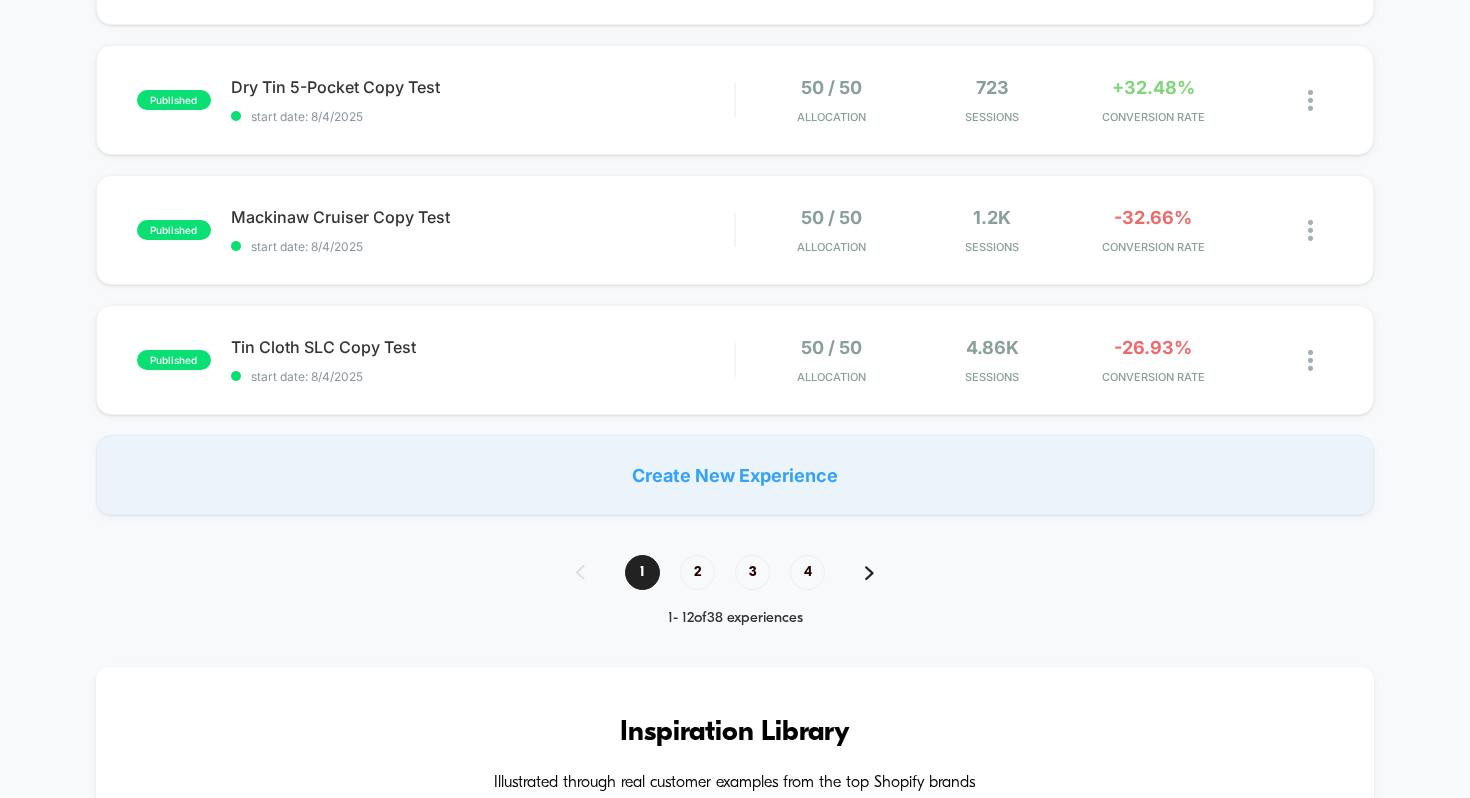 scroll, scrollTop: 1360, scrollLeft: 0, axis: vertical 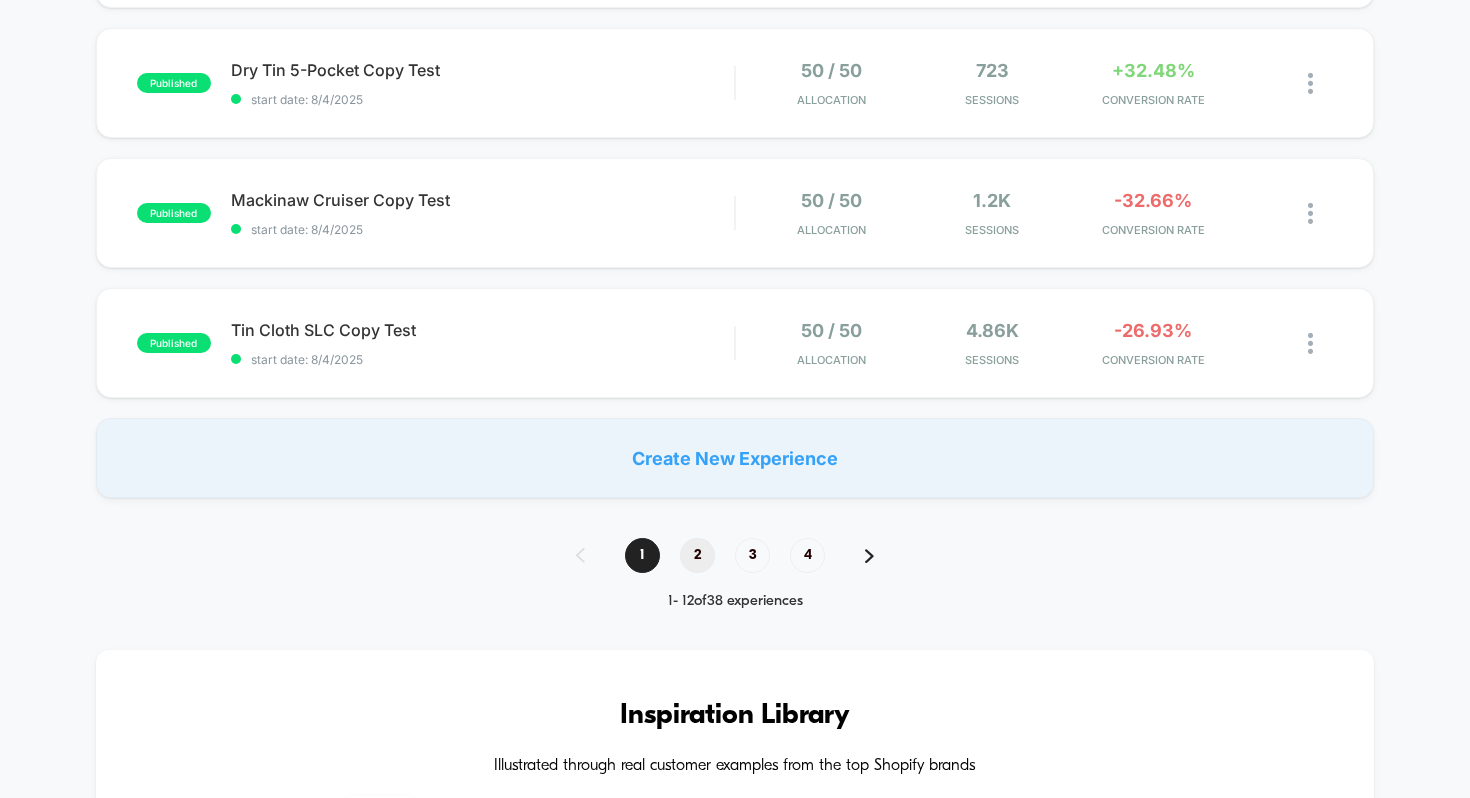 click on "2" at bounding box center [697, 555] 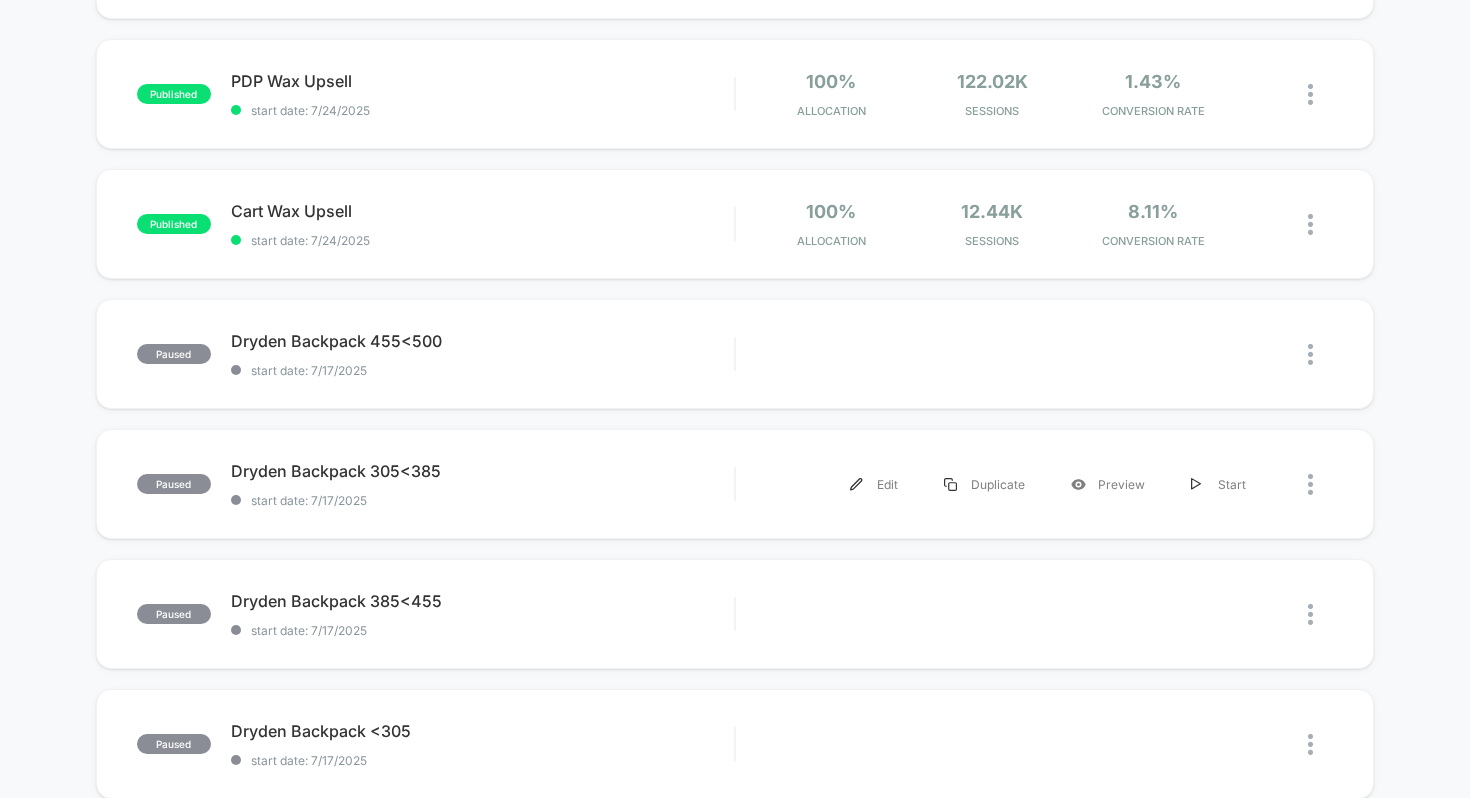 scroll, scrollTop: 16, scrollLeft: 0, axis: vertical 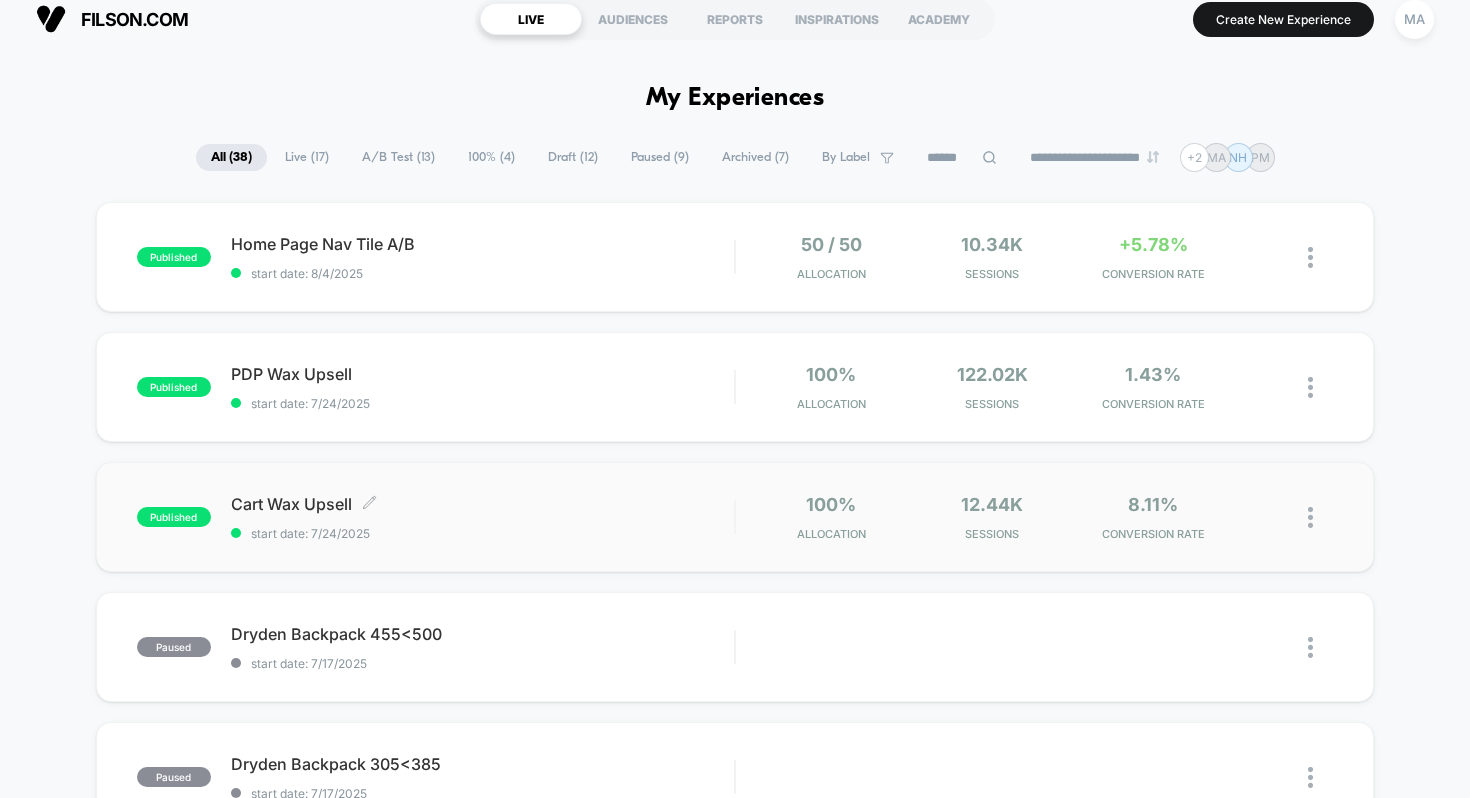 click on "Cart Wax Upsell Click to edit experience details Click to edit experience details start date: 7/24/2025" at bounding box center (483, 517) 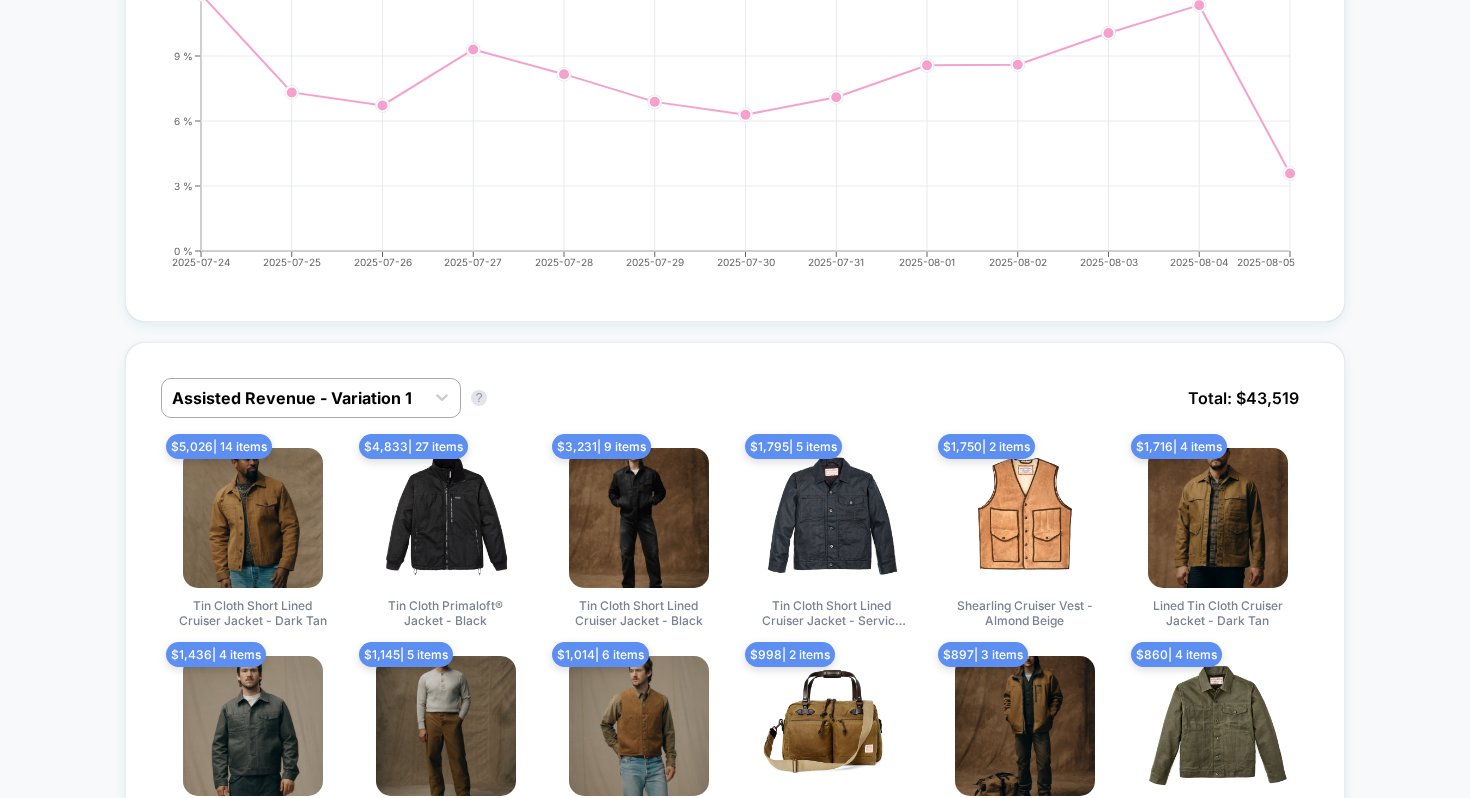 scroll, scrollTop: 670, scrollLeft: 0, axis: vertical 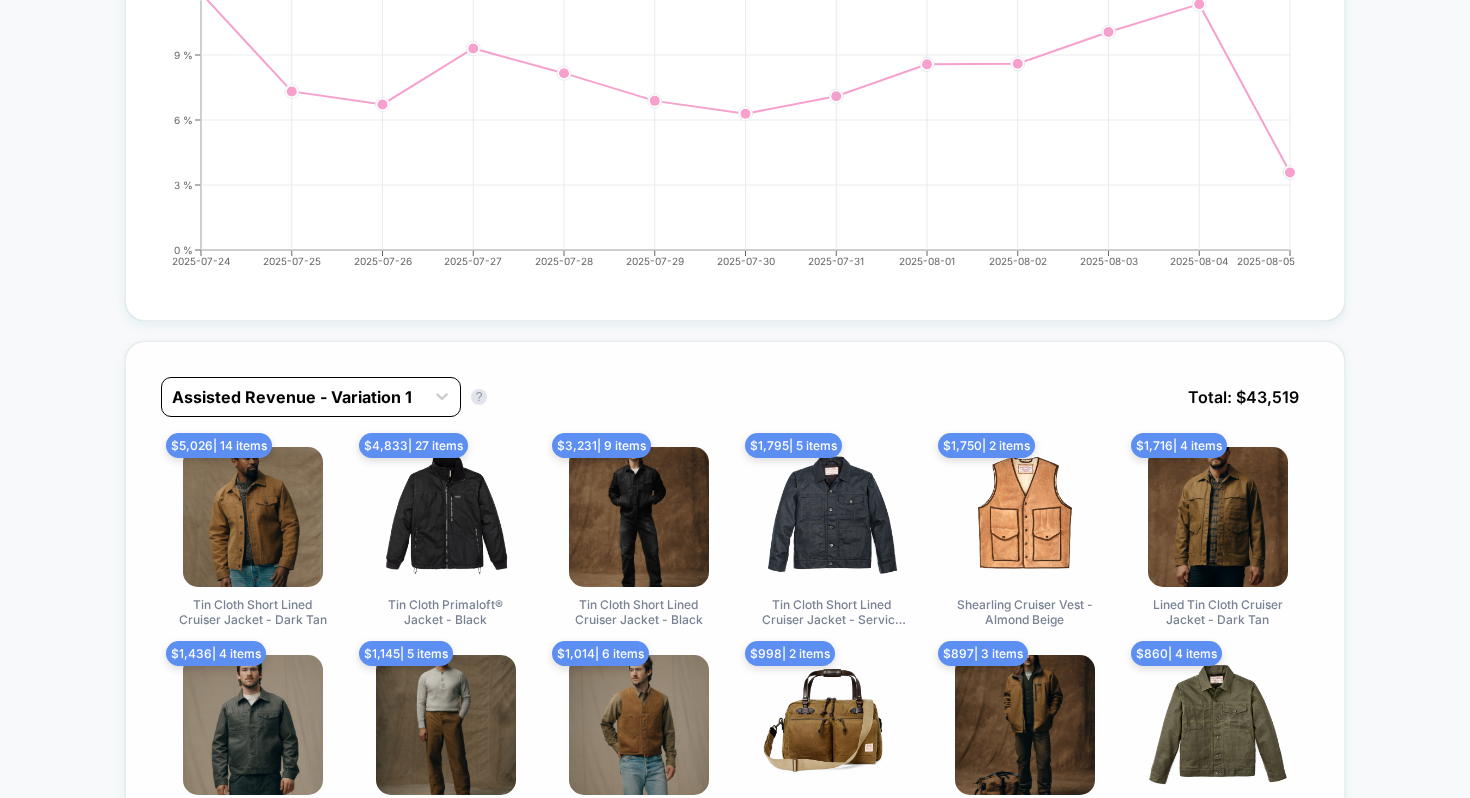 click at bounding box center [293, 397] 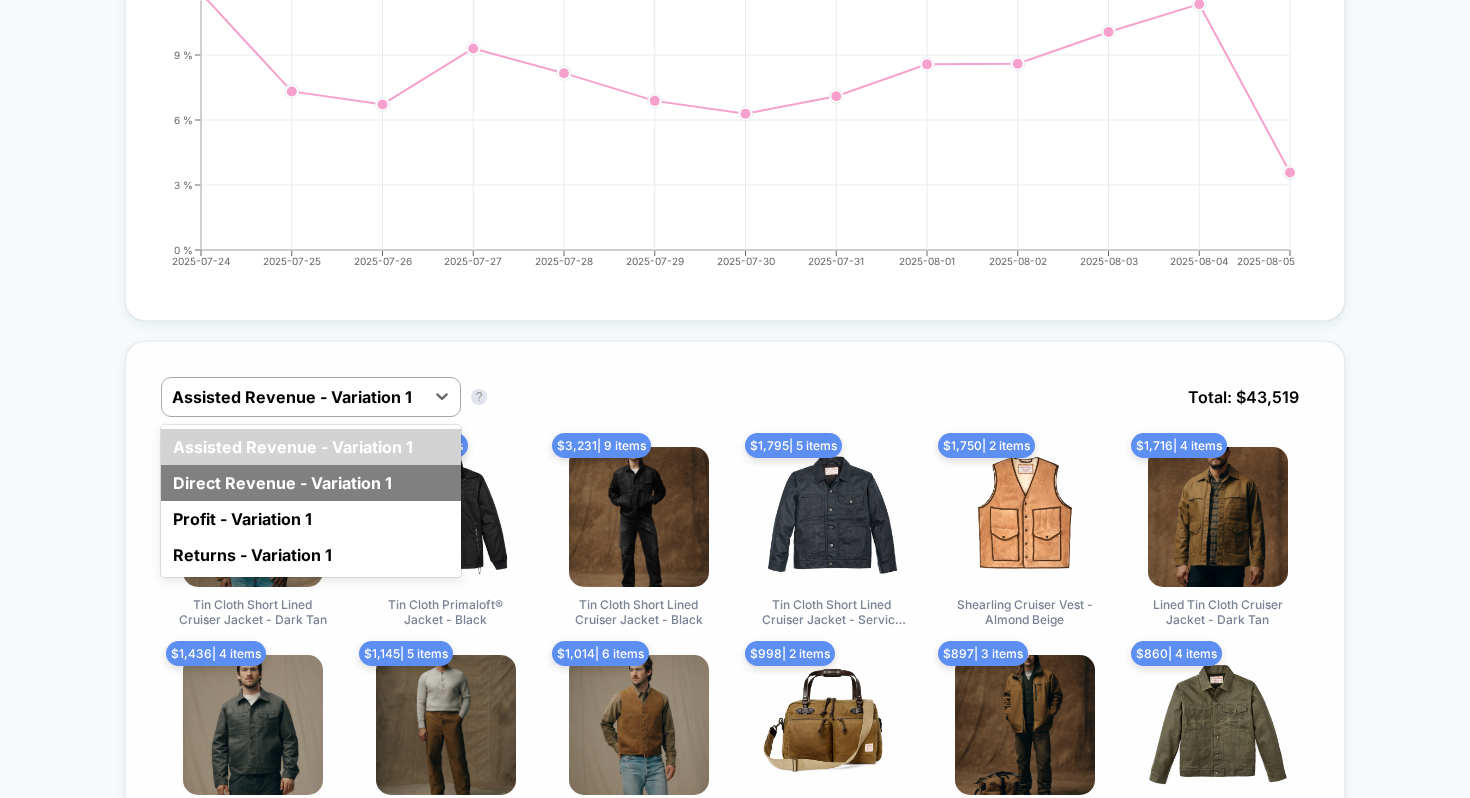 click on "Direct Revenue  - Variation 1" at bounding box center [311, 483] 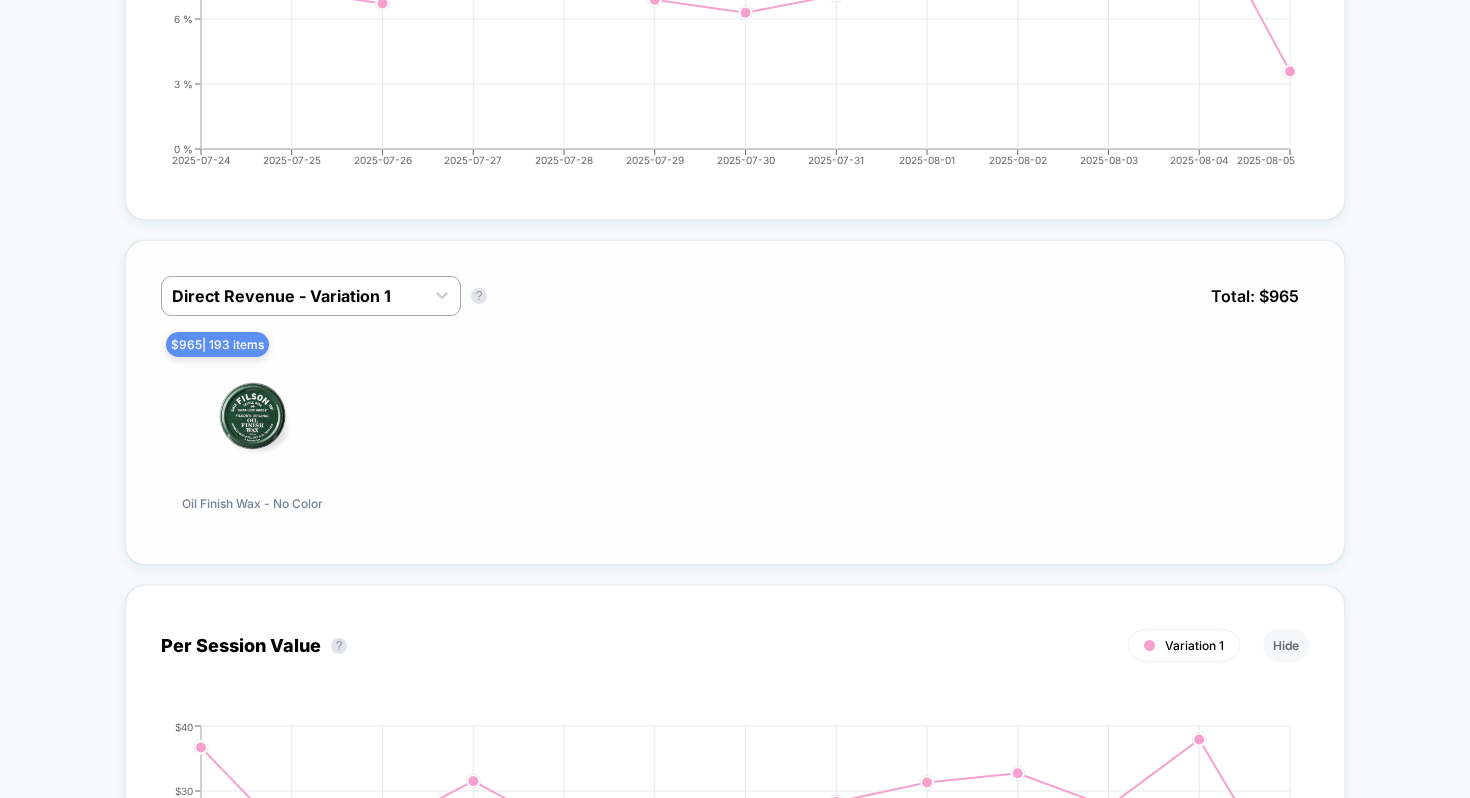 scroll, scrollTop: 771, scrollLeft: 0, axis: vertical 